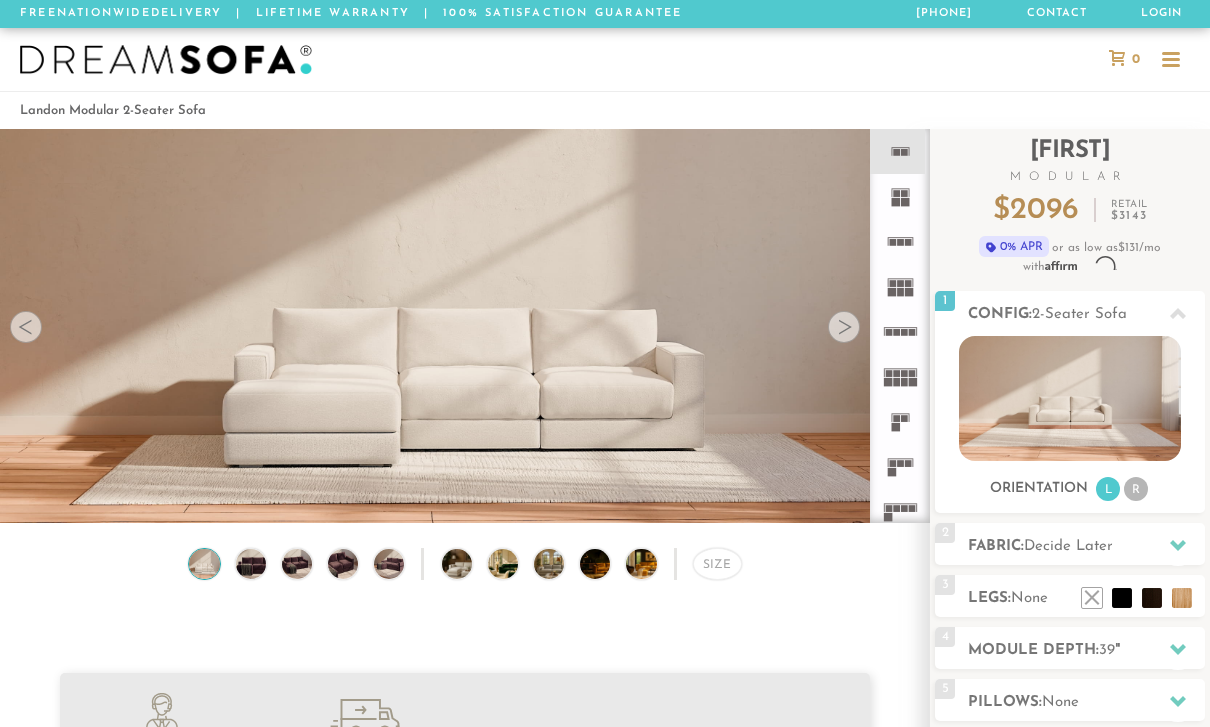 scroll, scrollTop: 0, scrollLeft: 0, axis: both 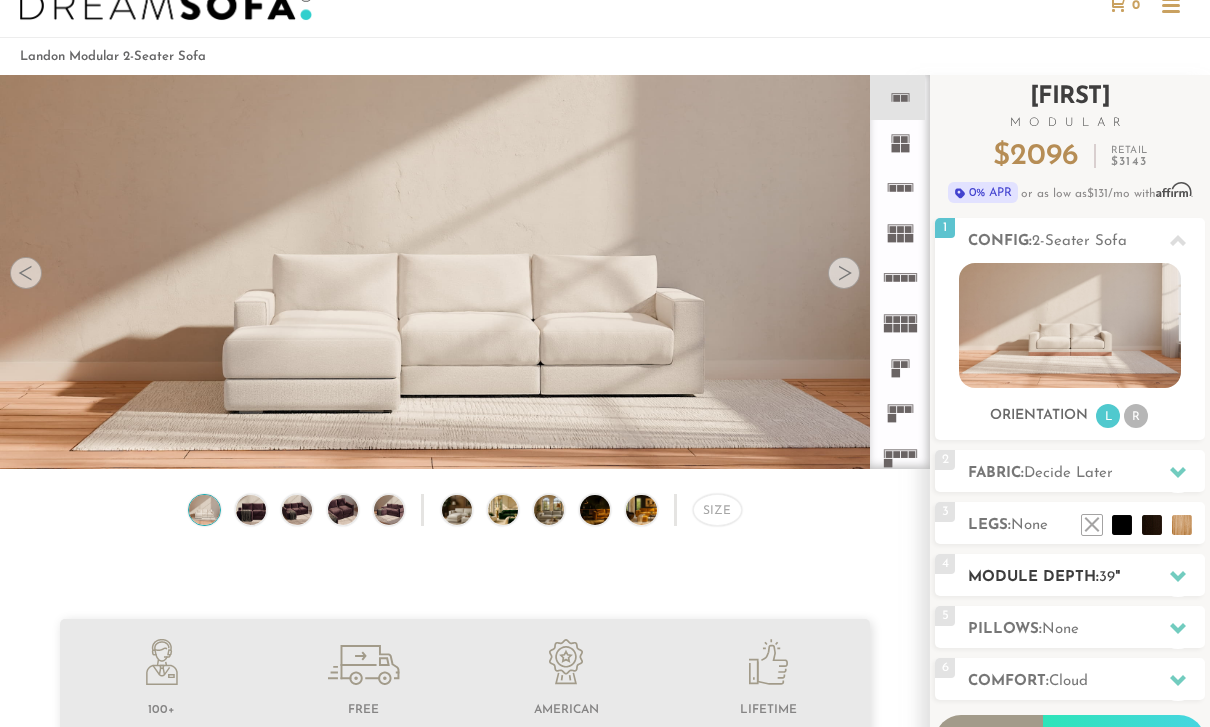 click on "Module Depth:  39 "" at bounding box center (1086, 577) 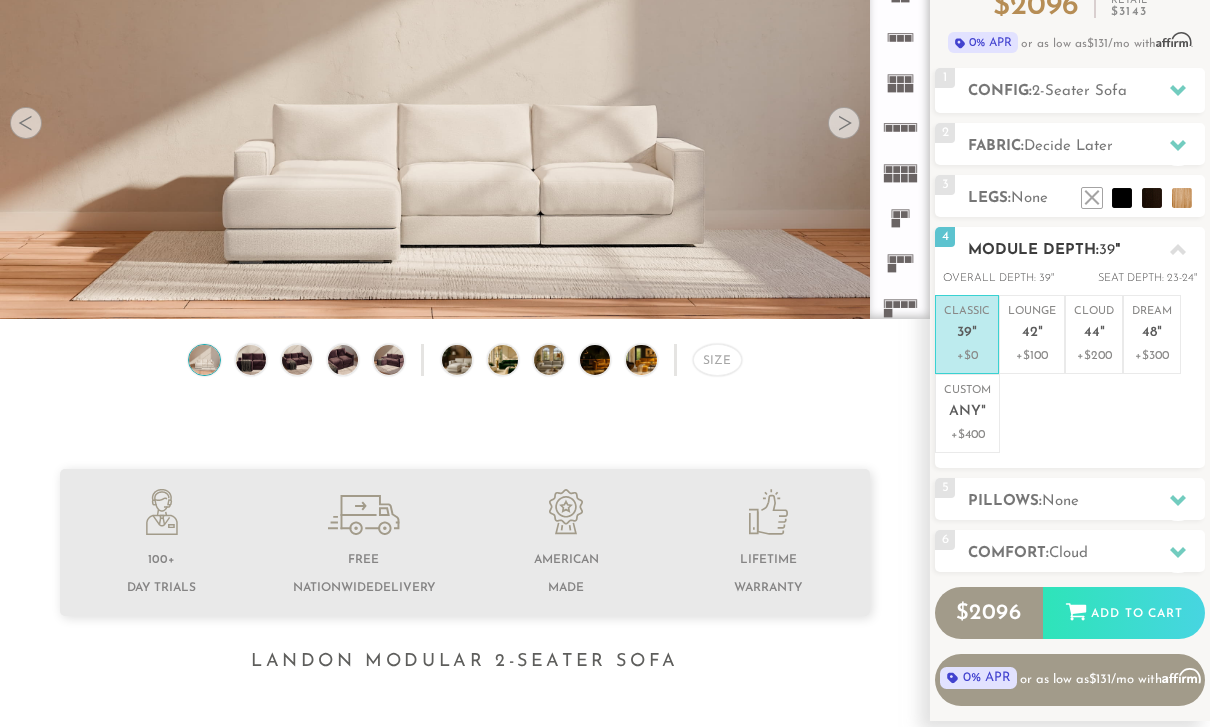 scroll, scrollTop: 205, scrollLeft: 0, axis: vertical 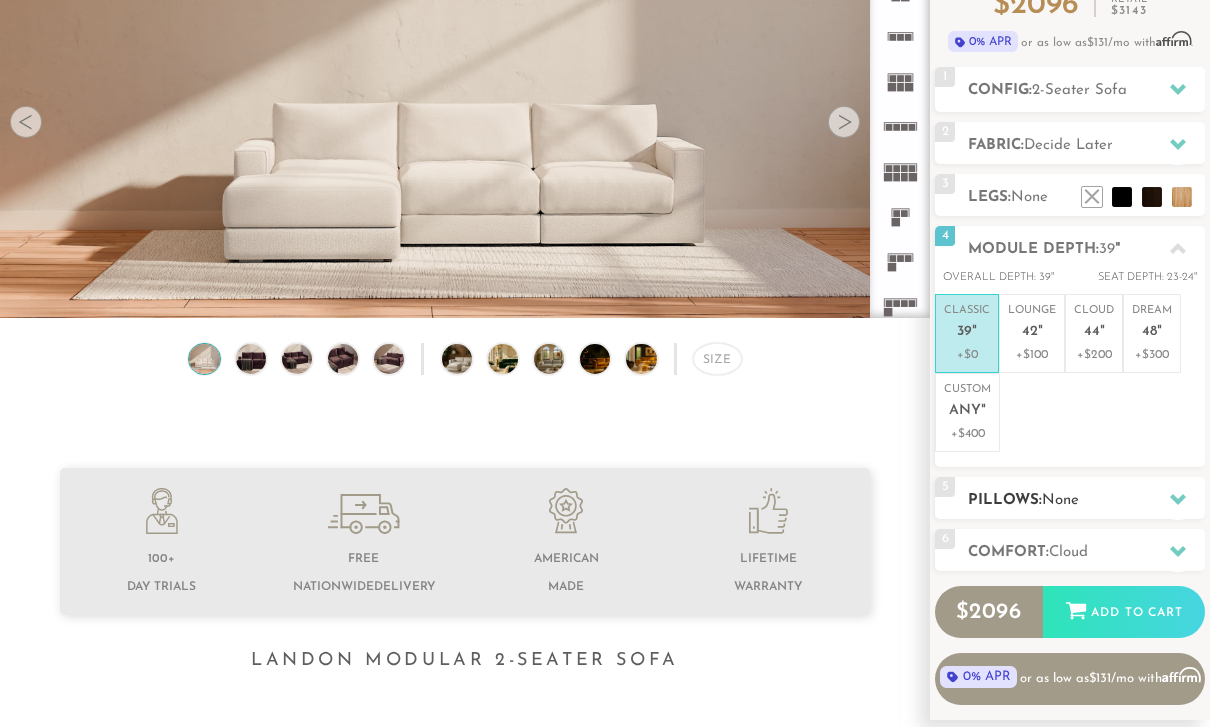 click on "5
Pillows:  None" at bounding box center (1070, 498) 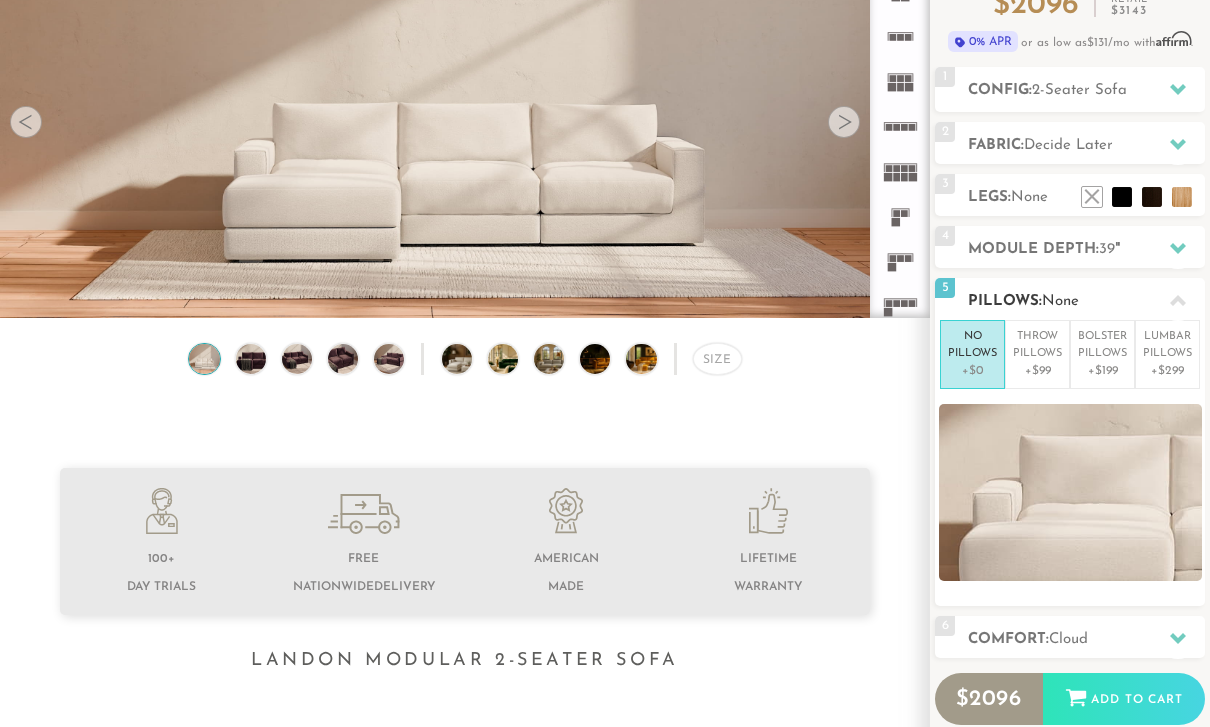 click on "Pillows:  None" at bounding box center (1086, 301) 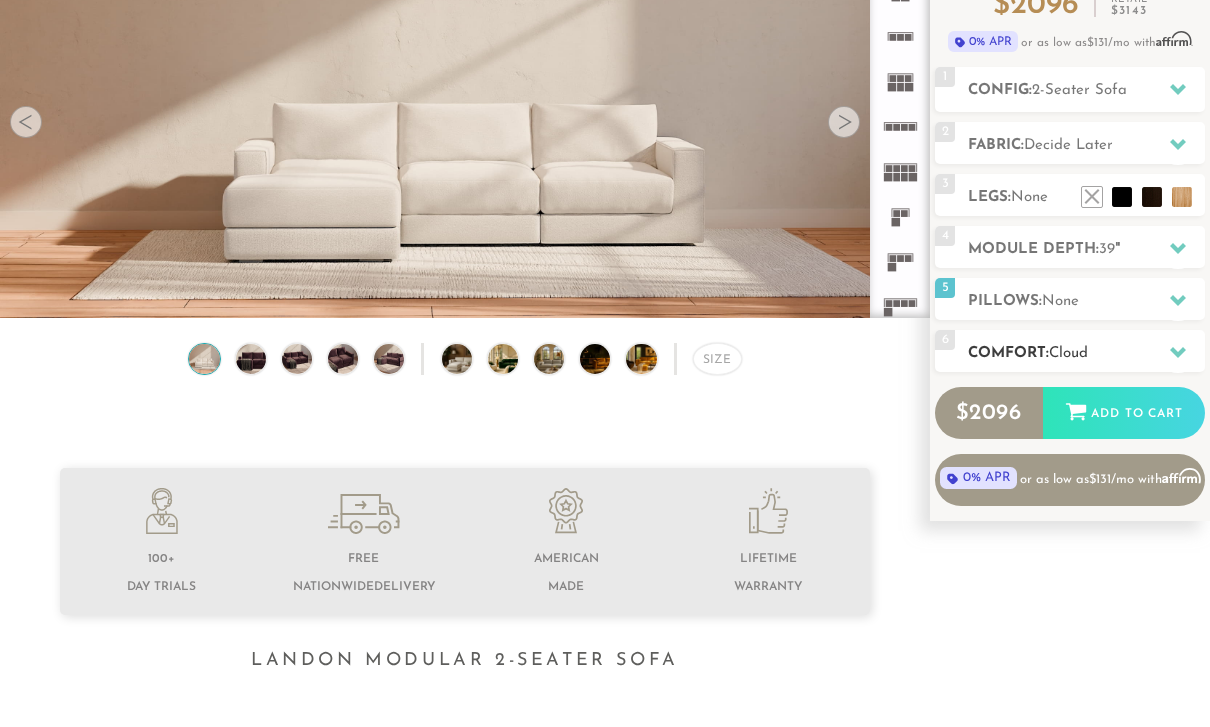 click on "6
Comfort:  the  Cloud
soft" at bounding box center (1070, 351) 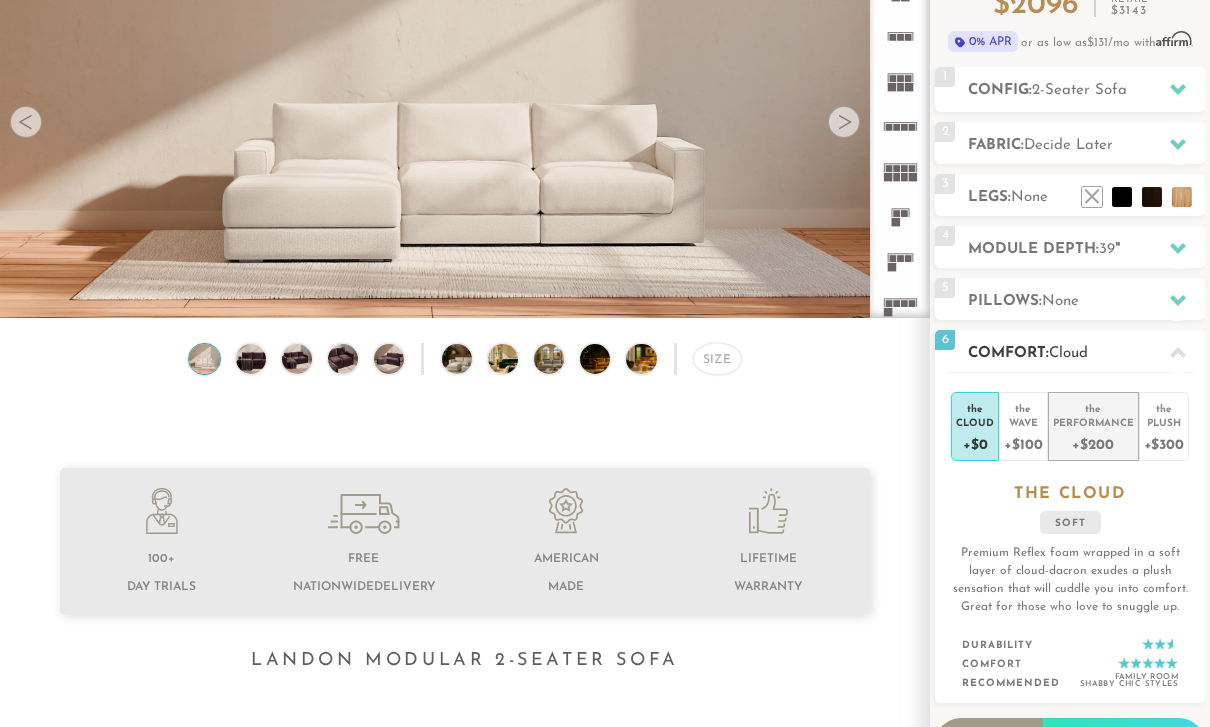 click on "+$200" at bounding box center (1093, 443) 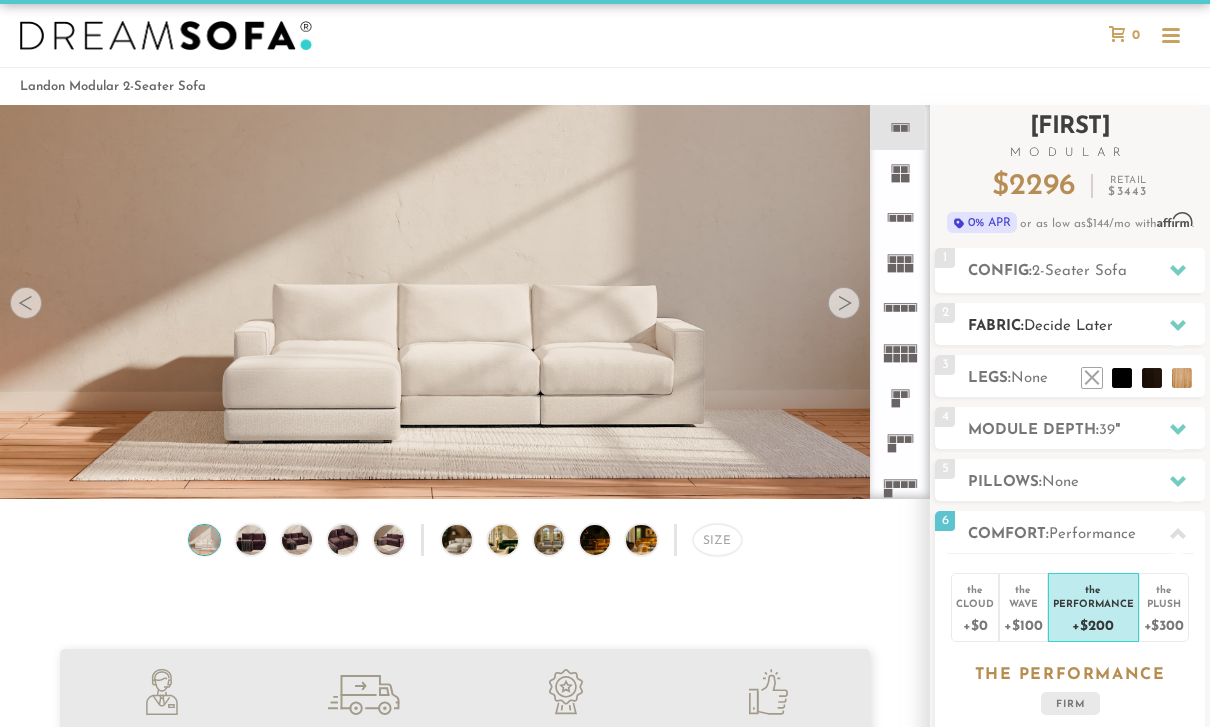 click on "Fabric:  Decide Later" at bounding box center (1086, 327) 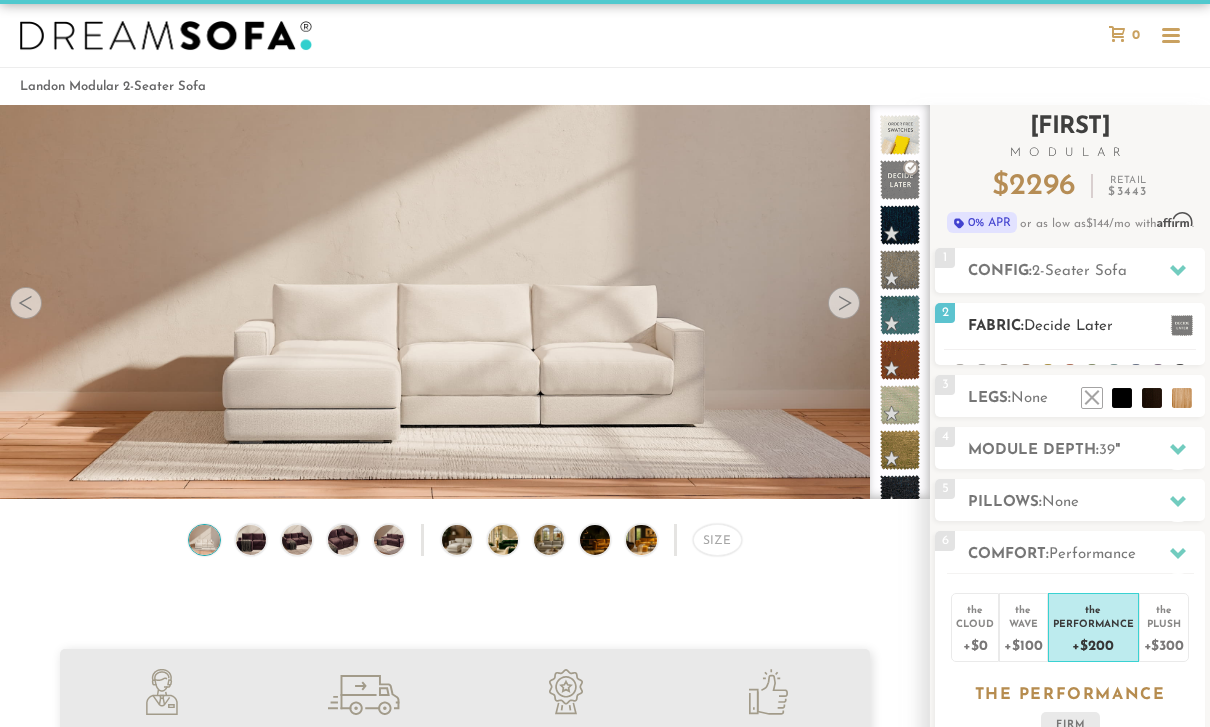 scroll, scrollTop: 24, scrollLeft: 0, axis: vertical 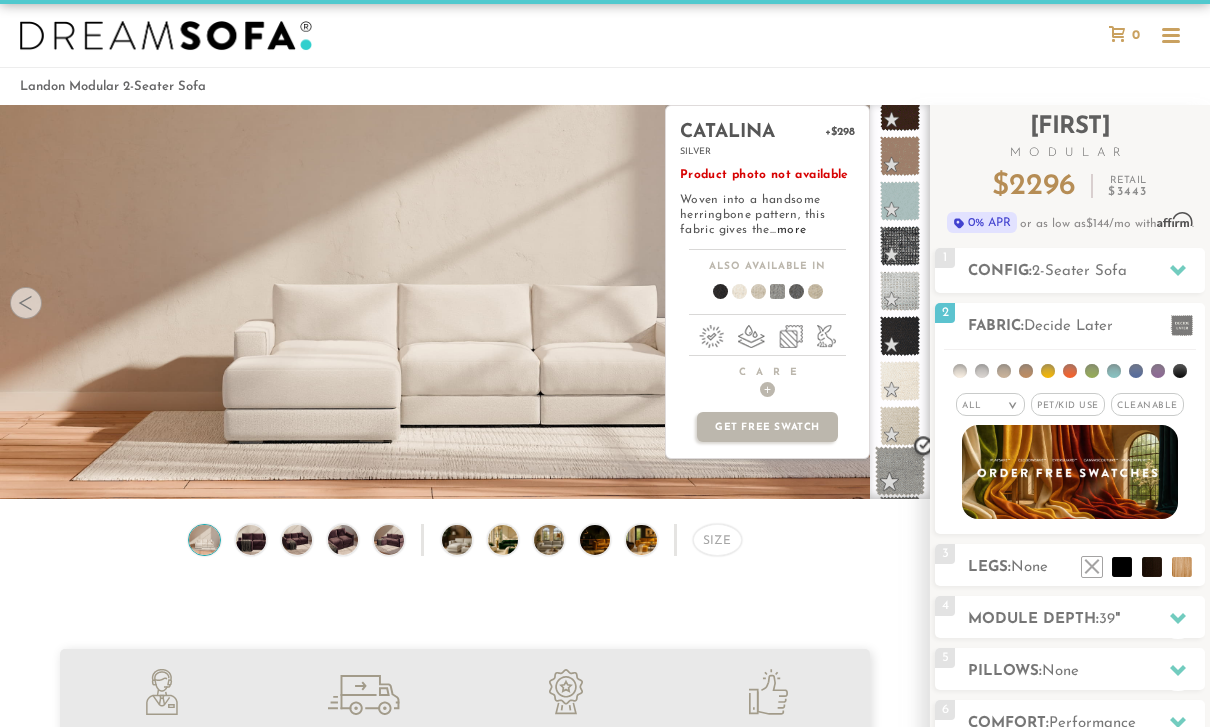 click at bounding box center [900, 471] 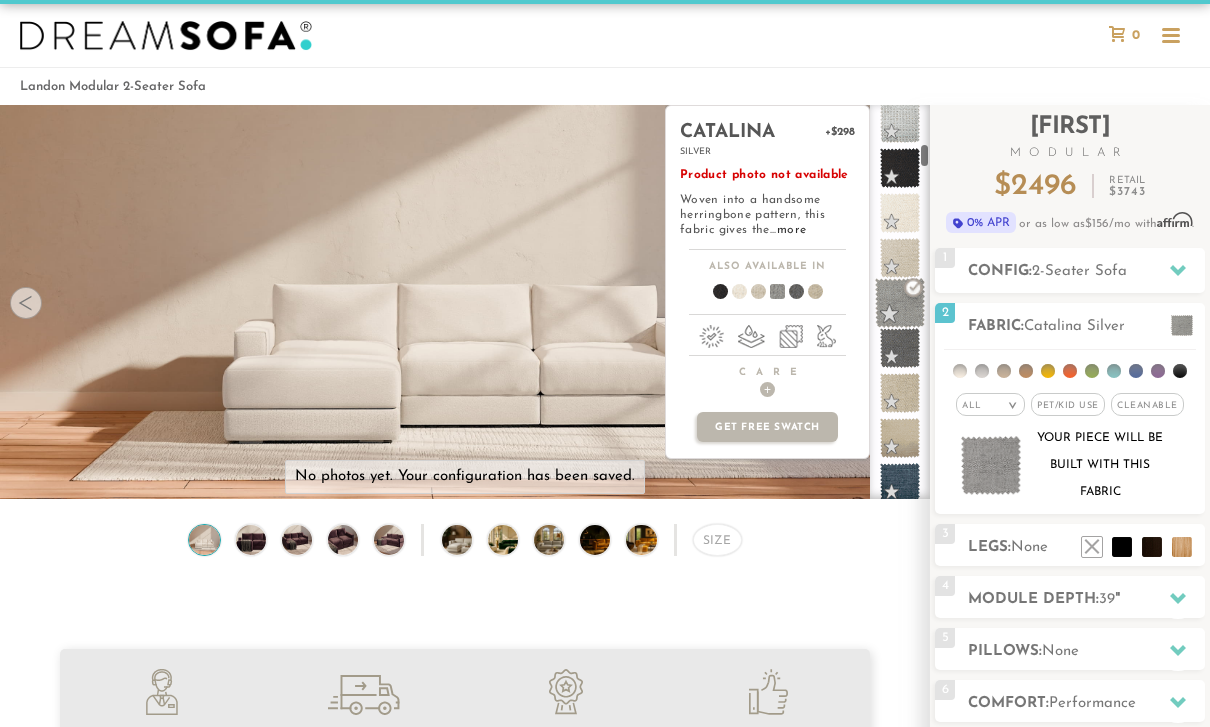 scroll, scrollTop: 1005, scrollLeft: 0, axis: vertical 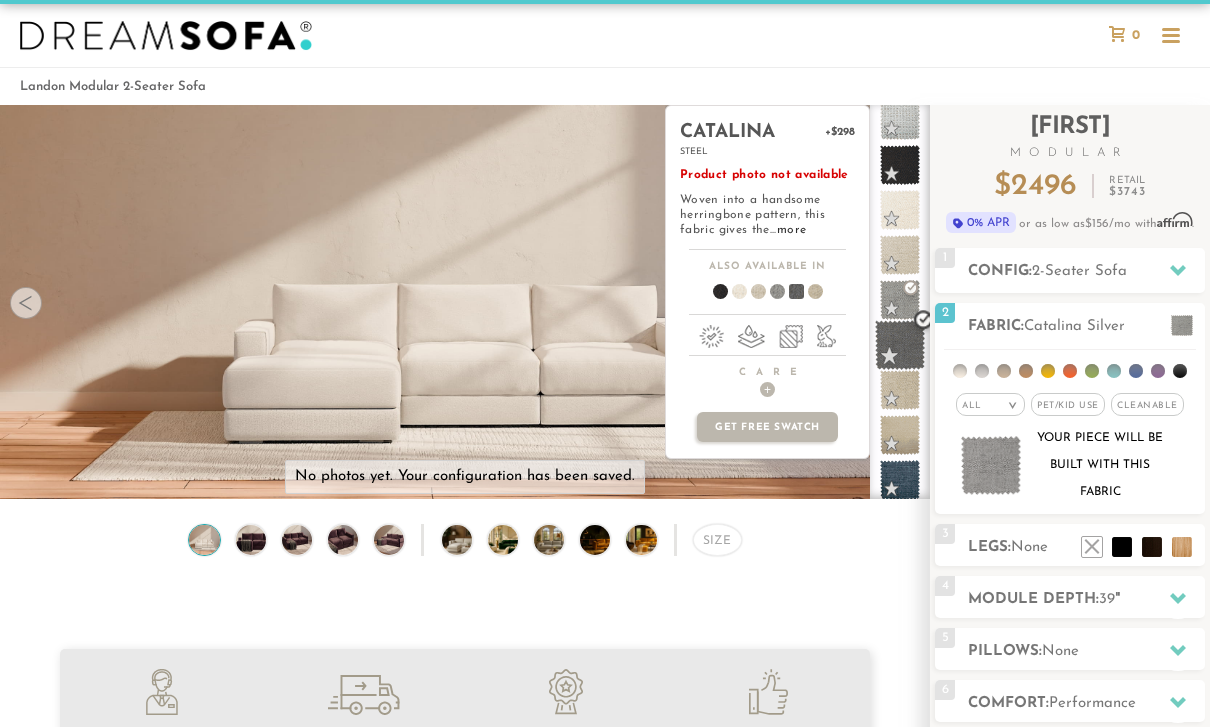 click at bounding box center [900, 345] 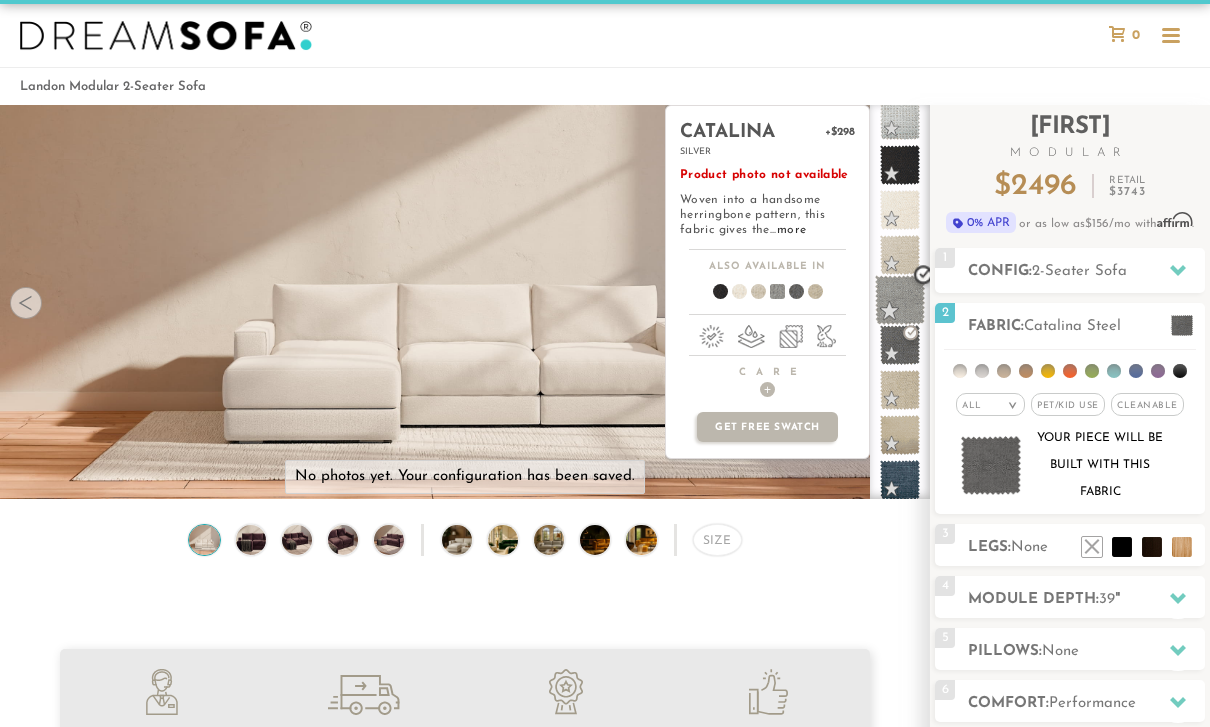 click at bounding box center [900, 300] 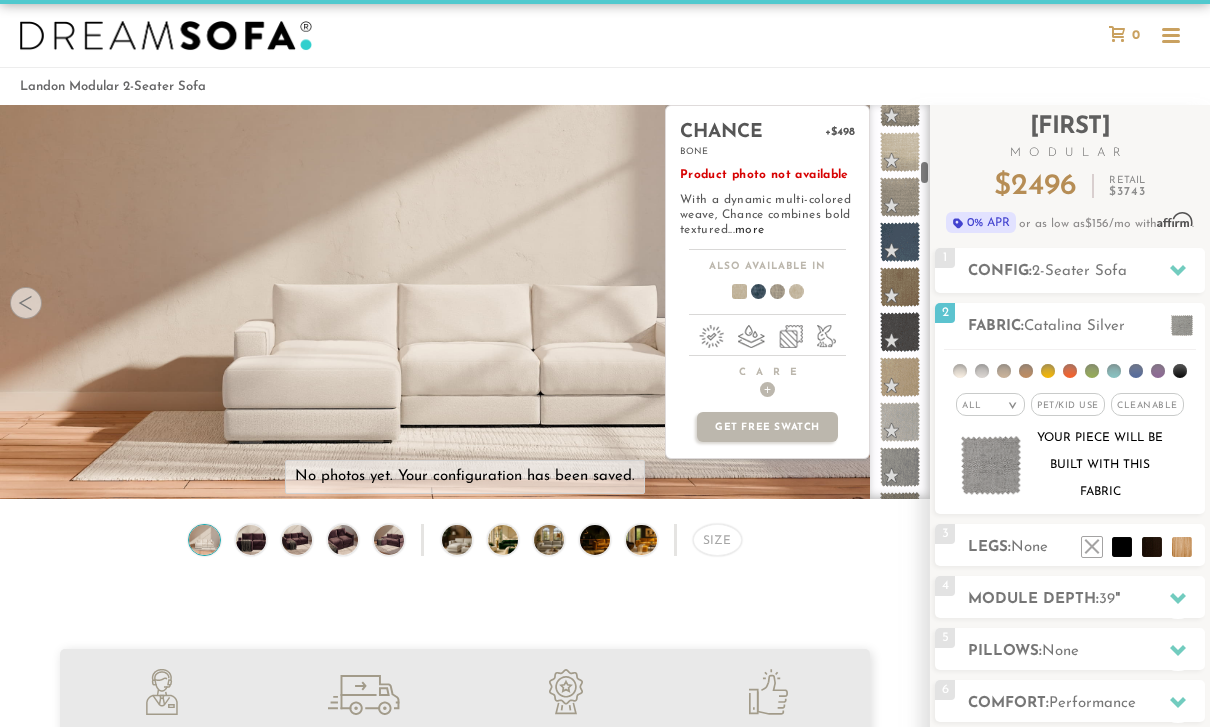 scroll, scrollTop: 1434, scrollLeft: 0, axis: vertical 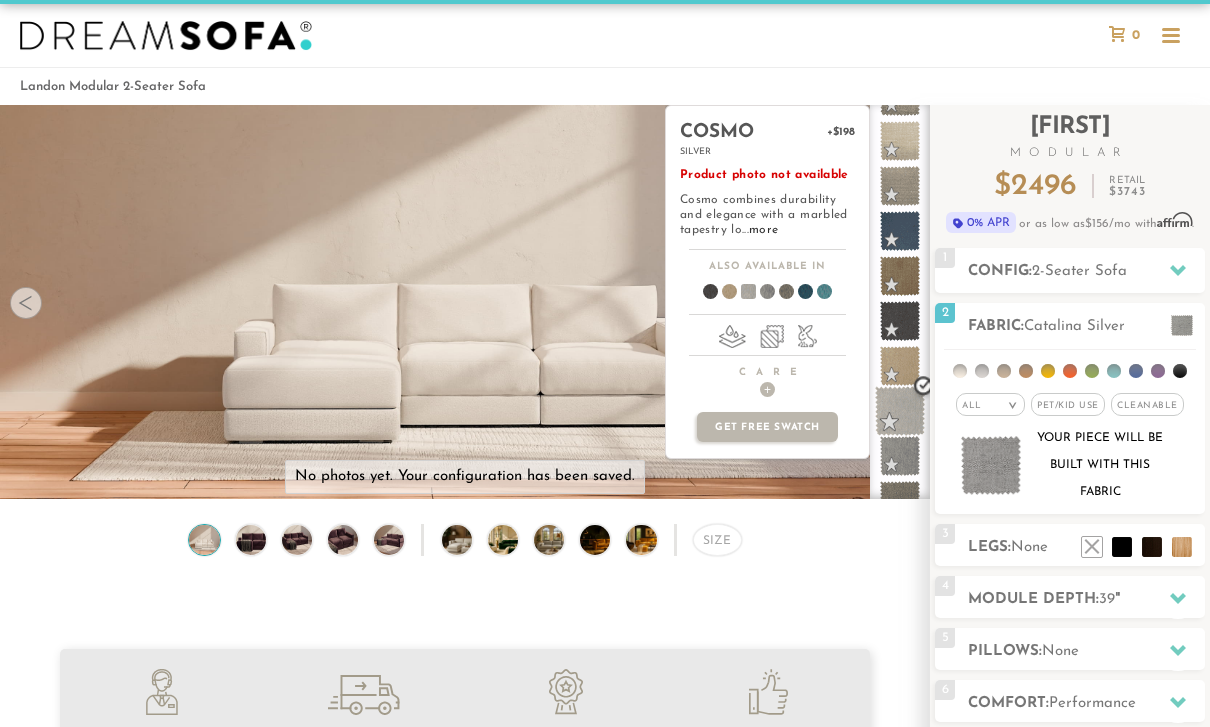 click at bounding box center (900, 411) 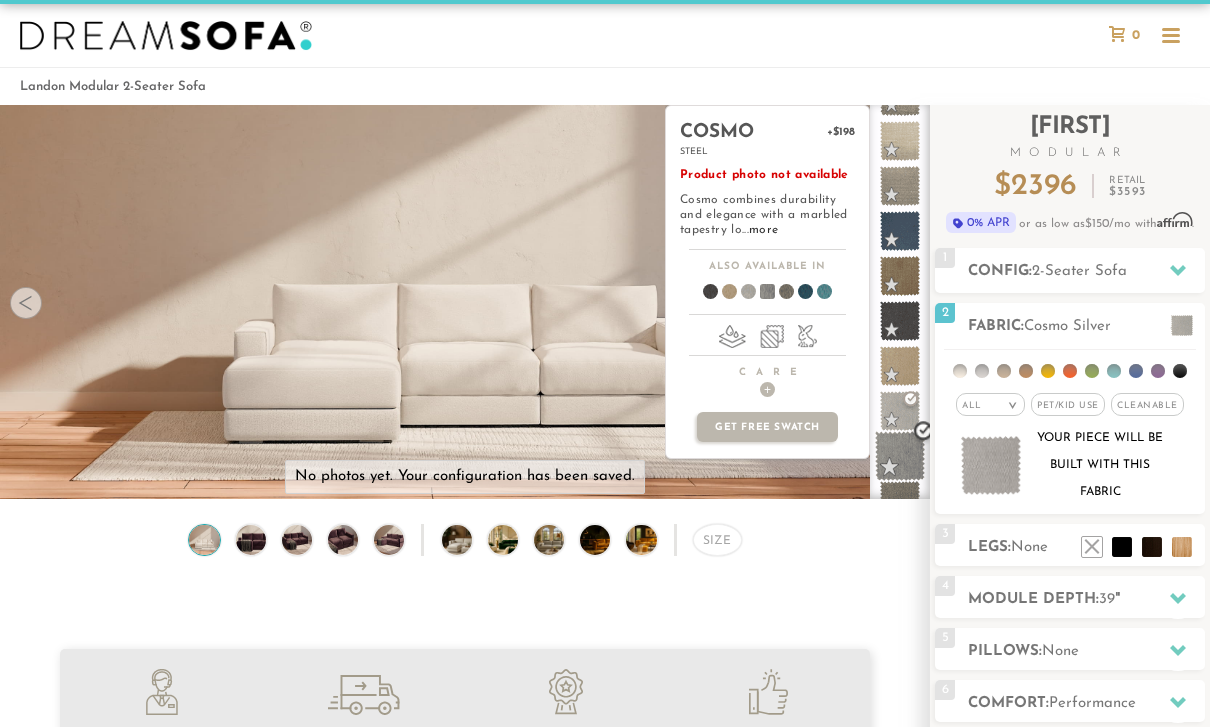 click at bounding box center [900, 456] 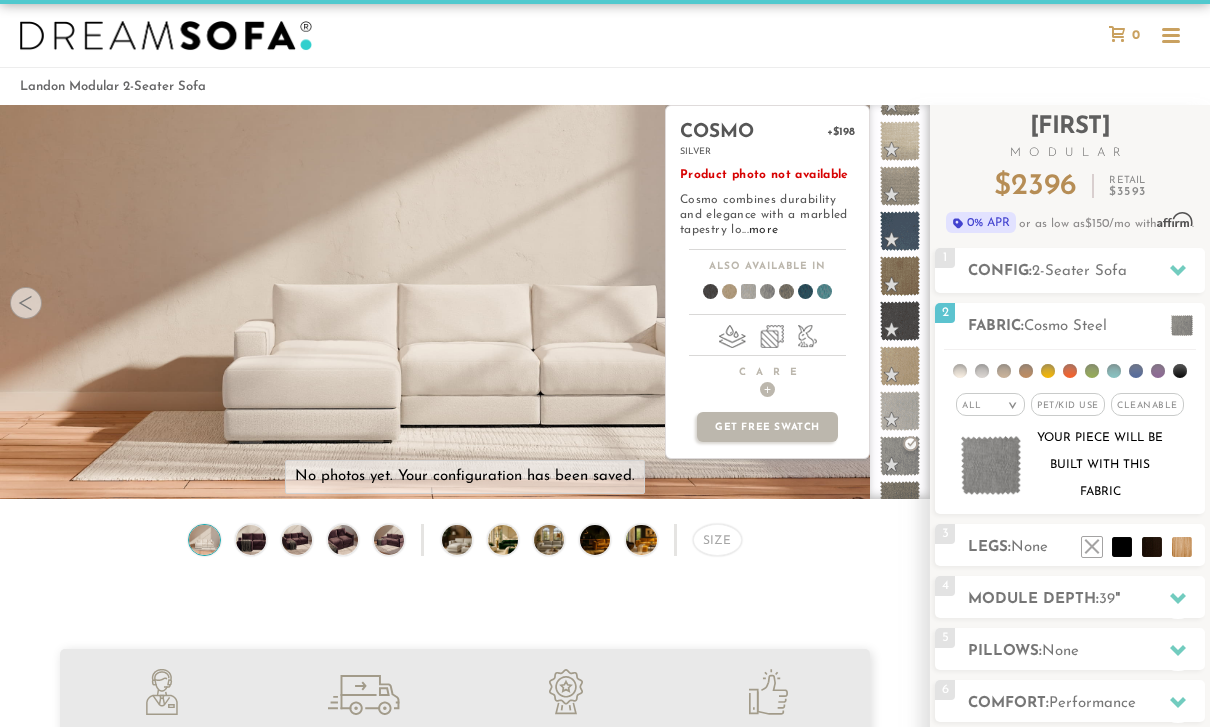click on "Product photo not available Cosmo combines durability and elegance with a marbled tapestry lo ... ok that's both sumptuous and welcoming. Made of 100% polyester fiber means it'll happily support hours of daily use. If you're enamoured by a clean finish and look this fabric is for you. more" at bounding box center [767, 203] 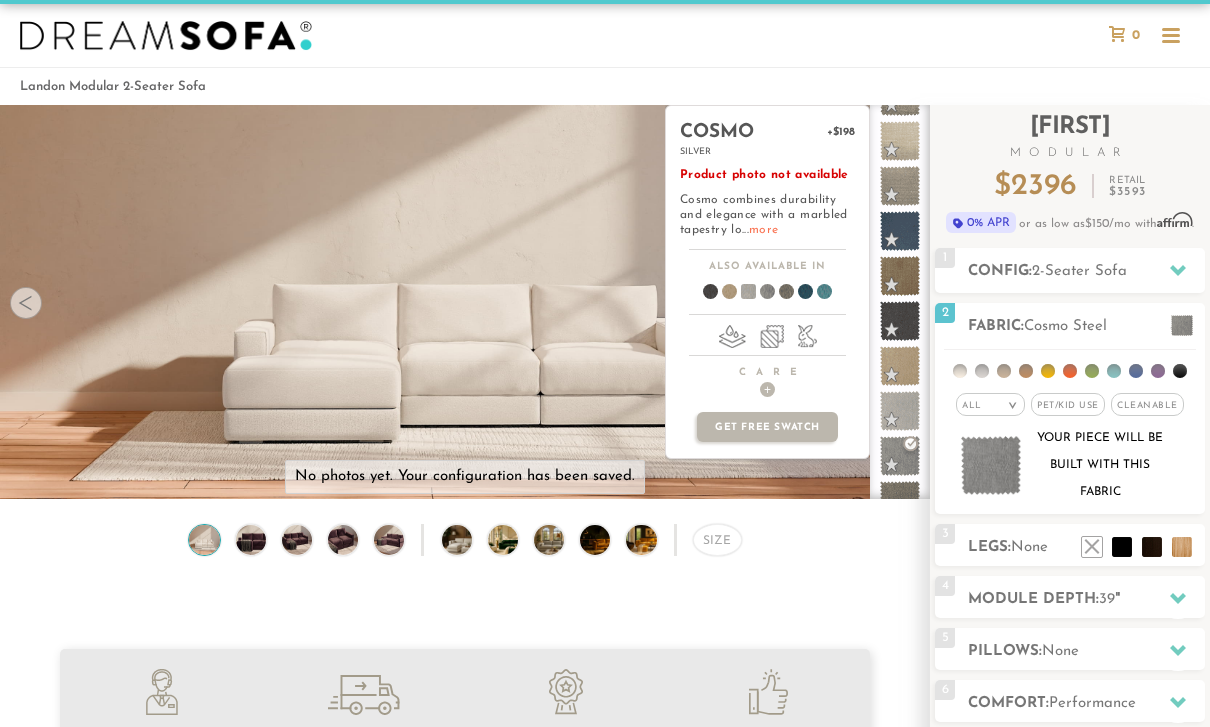 click on "more" at bounding box center (763, 230) 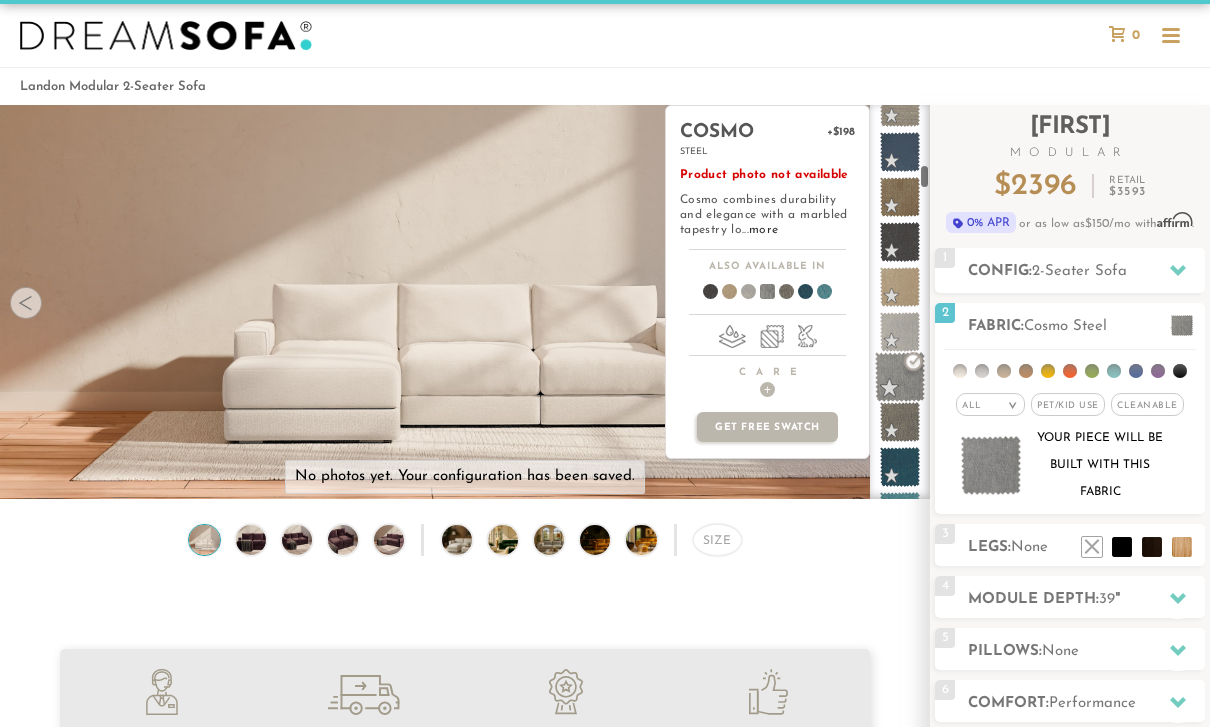scroll, scrollTop: 1517, scrollLeft: 0, axis: vertical 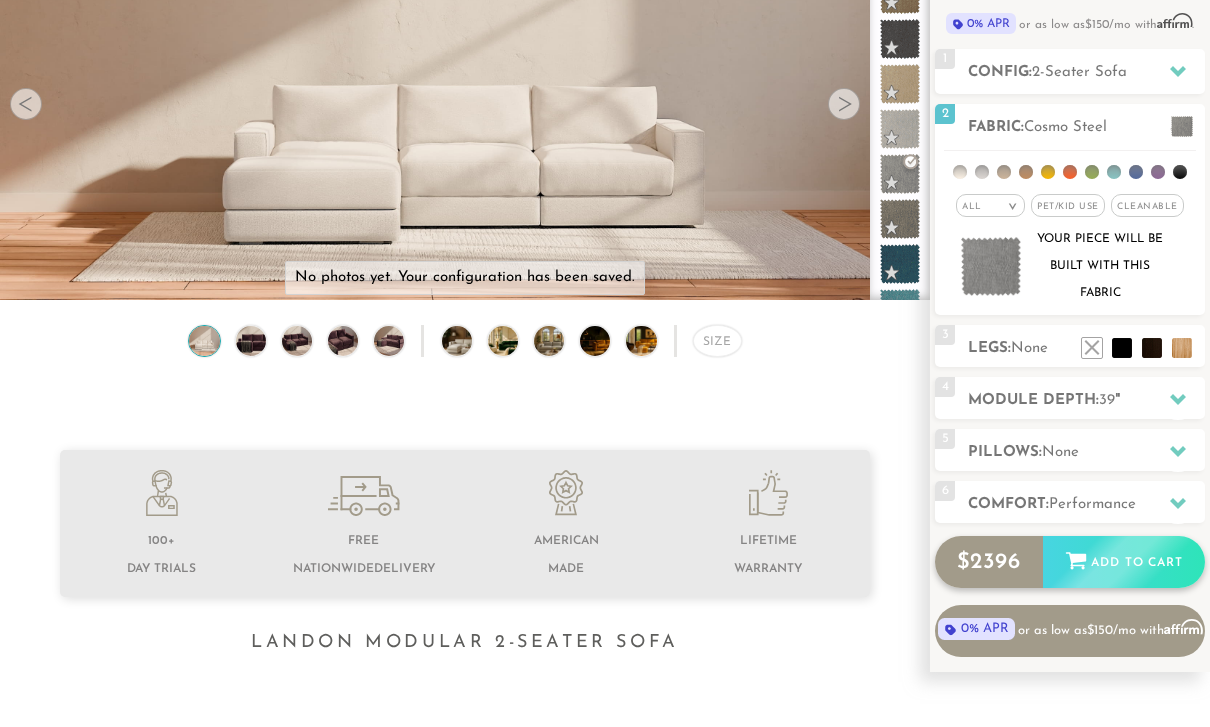 click on "$ 2396
Add to Cart" at bounding box center (1070, 562) 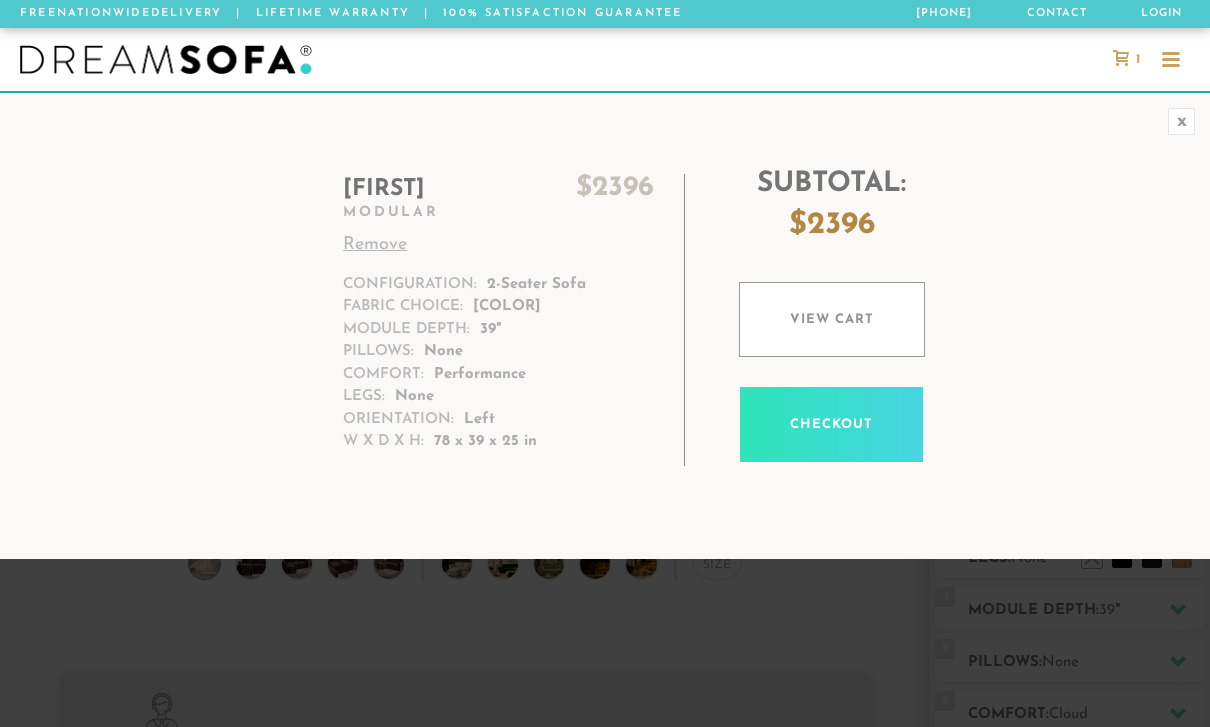 scroll, scrollTop: 0, scrollLeft: 0, axis: both 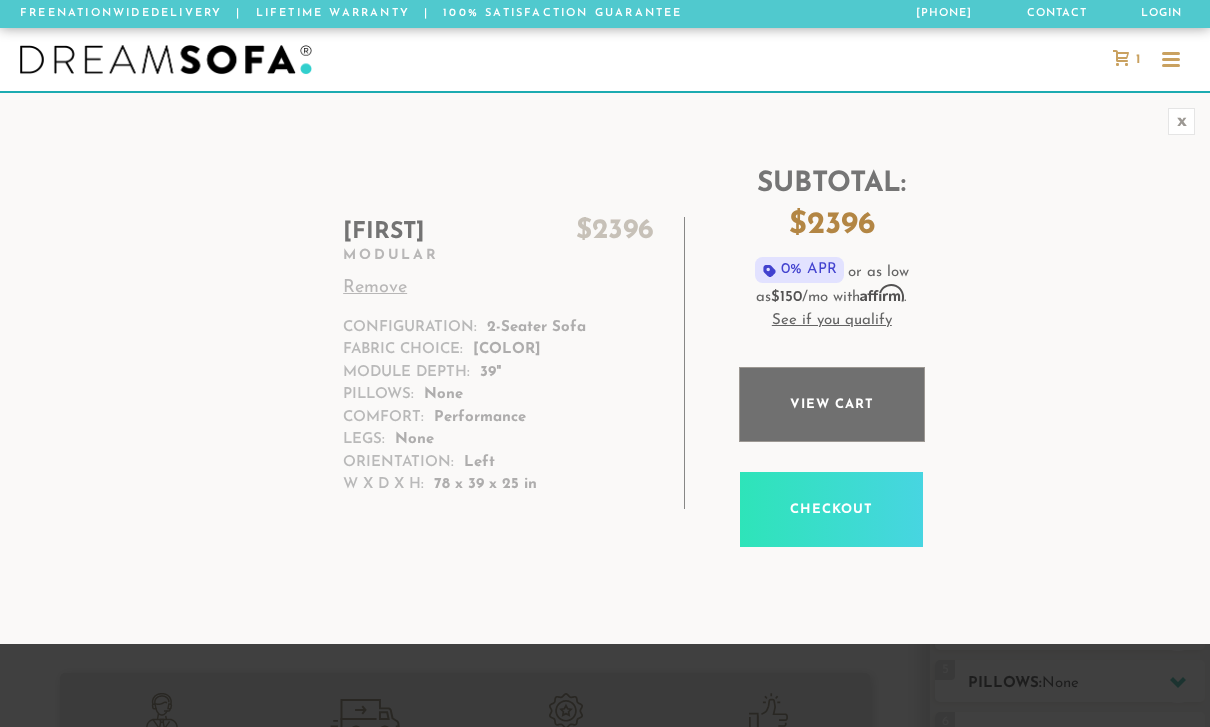 click on "View cart" at bounding box center [832, 404] 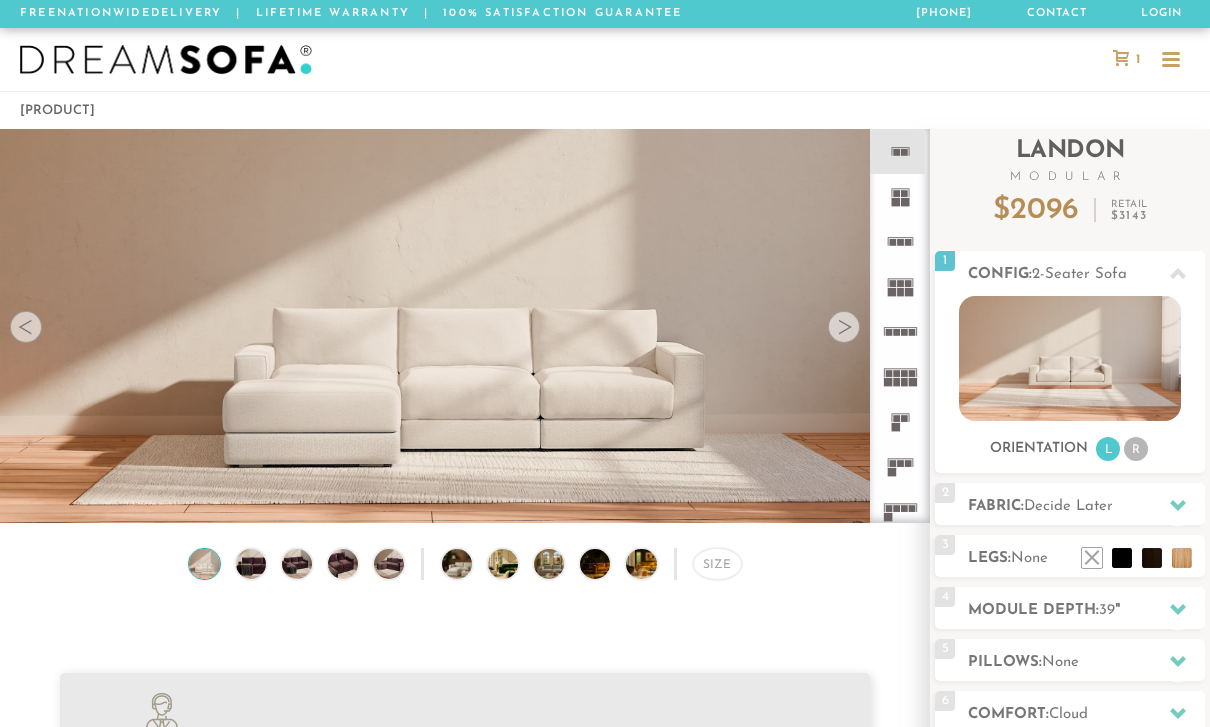 scroll, scrollTop: 0, scrollLeft: 0, axis: both 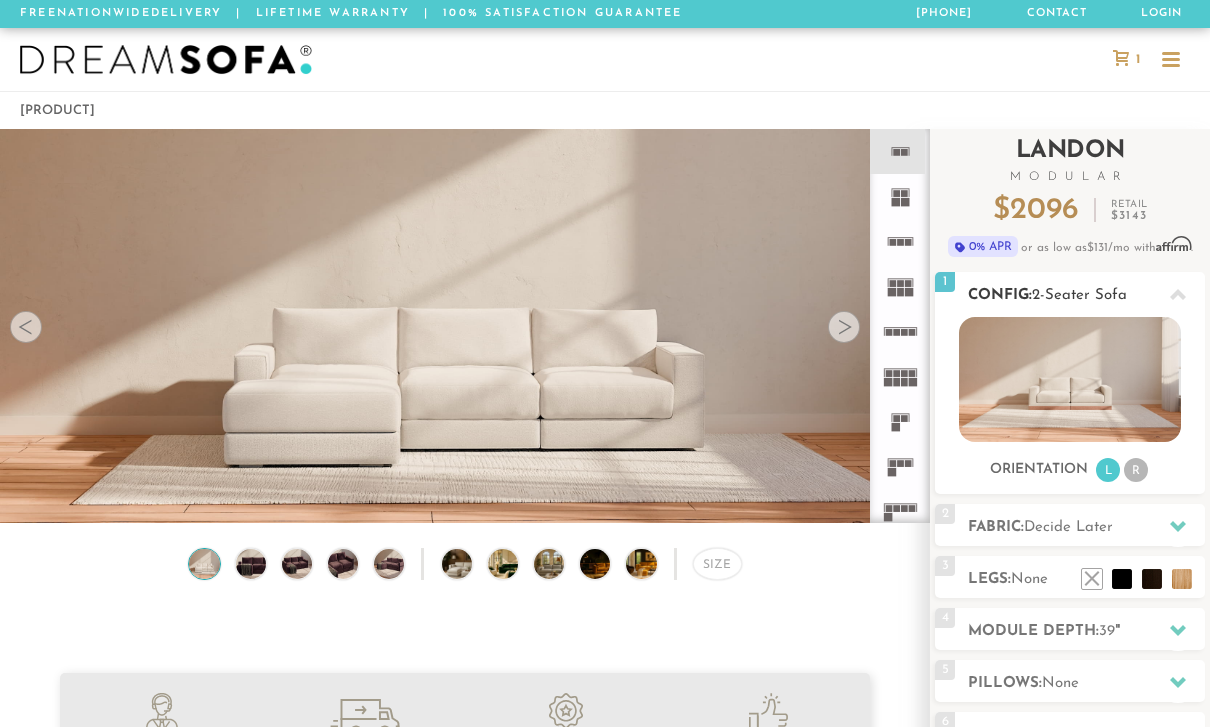 click on "R" at bounding box center [1136, 470] 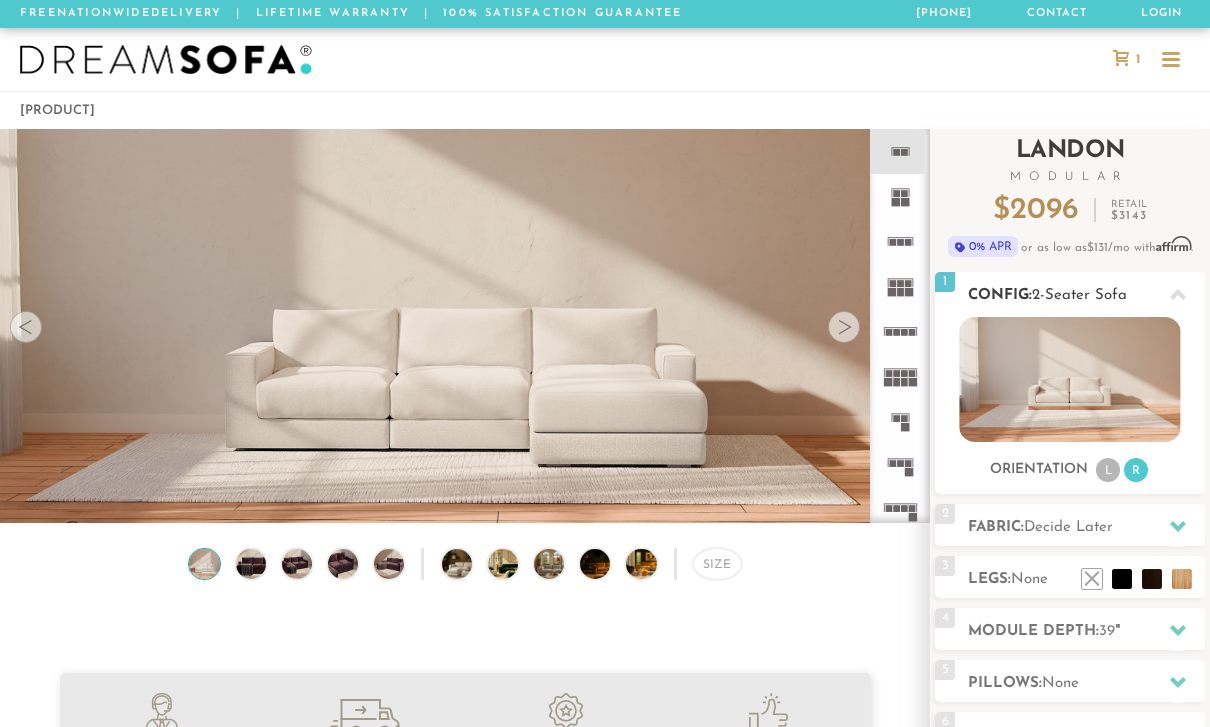 click on "Orientation
L R" at bounding box center [1070, 470] 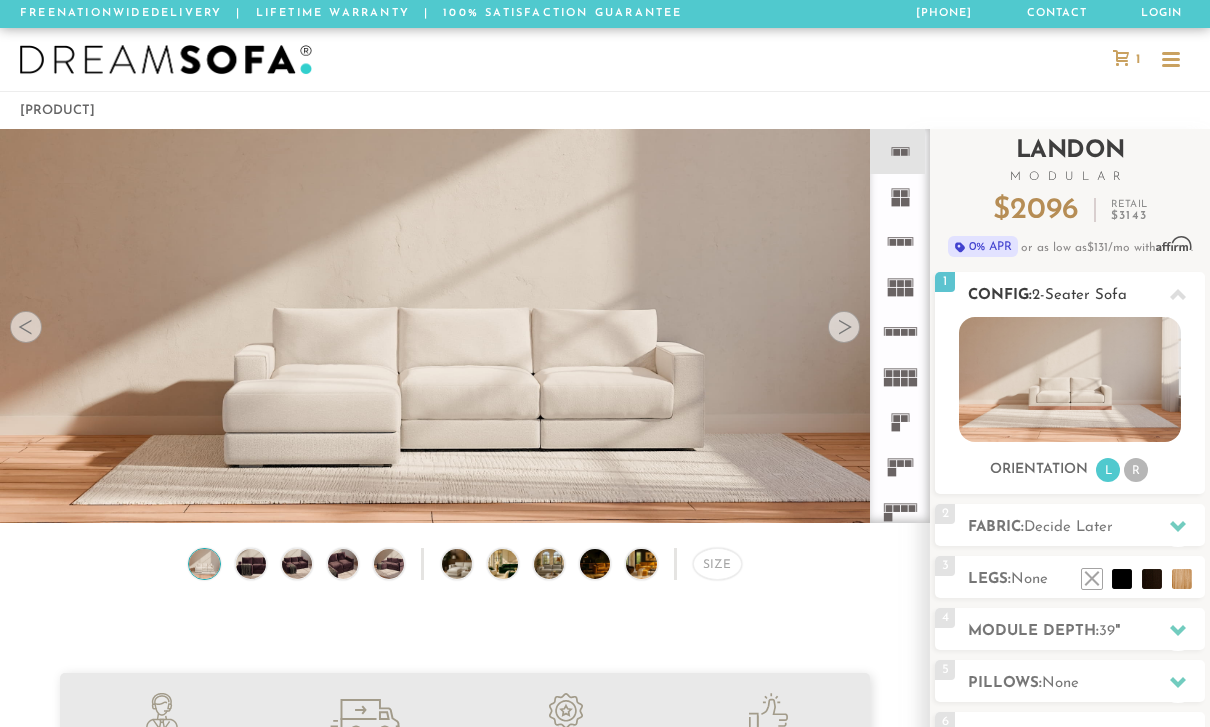 click on "R" at bounding box center [1136, 470] 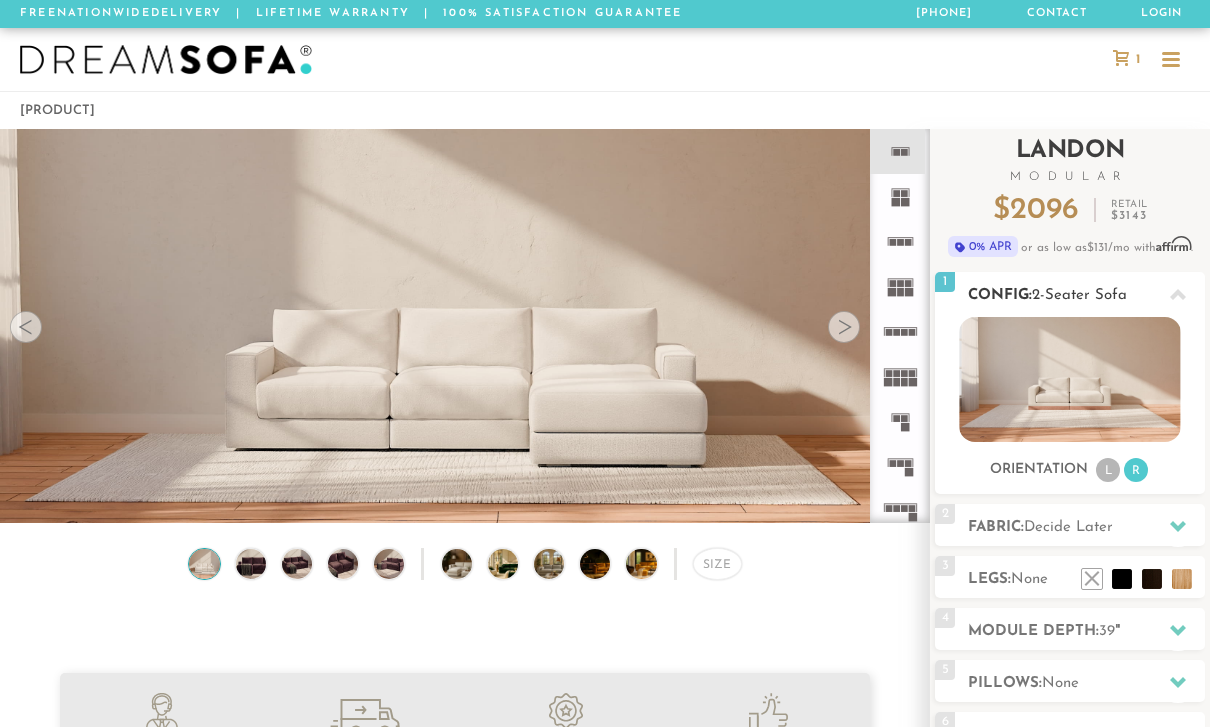 click on "Orientation
L R" at bounding box center [1070, 470] 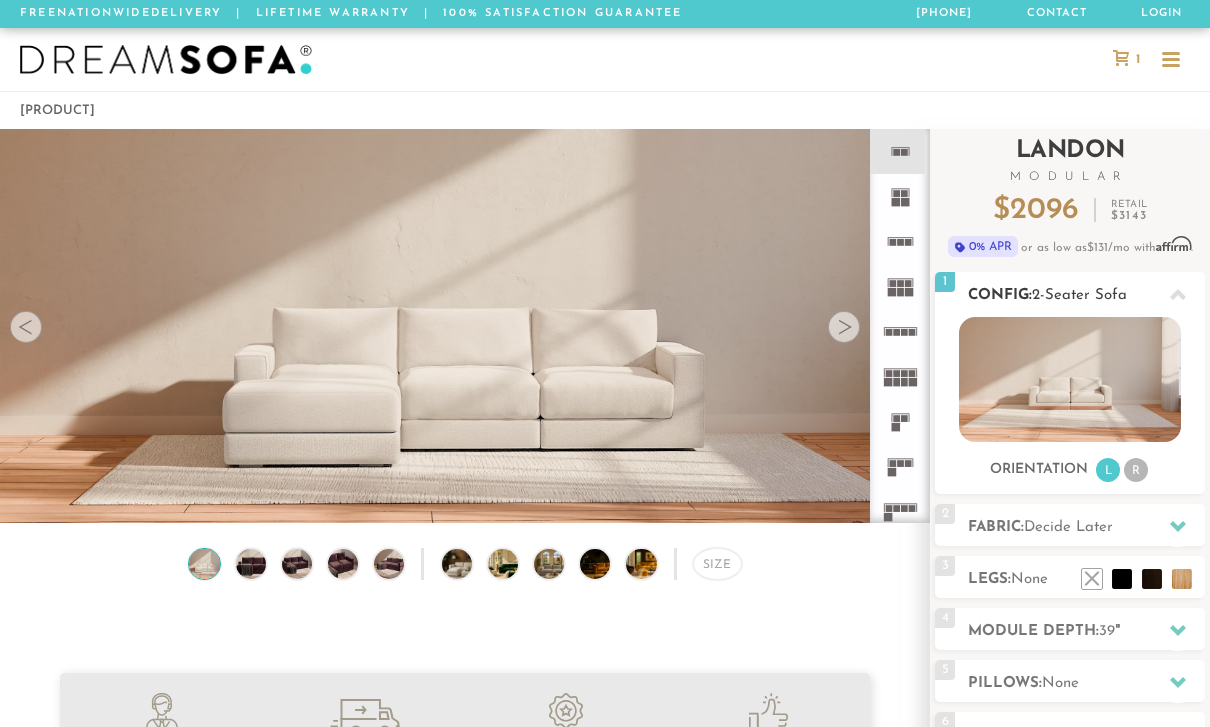 click on "R" at bounding box center (1136, 470) 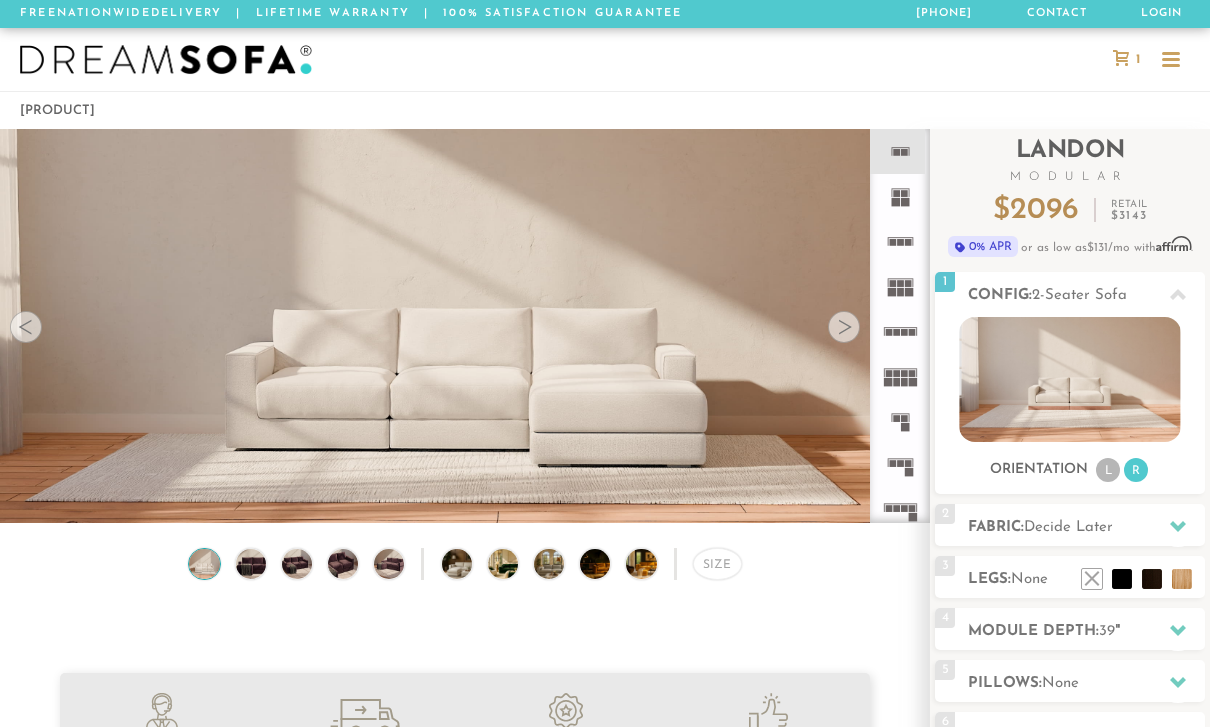 click on "1" at bounding box center (1135, 59) 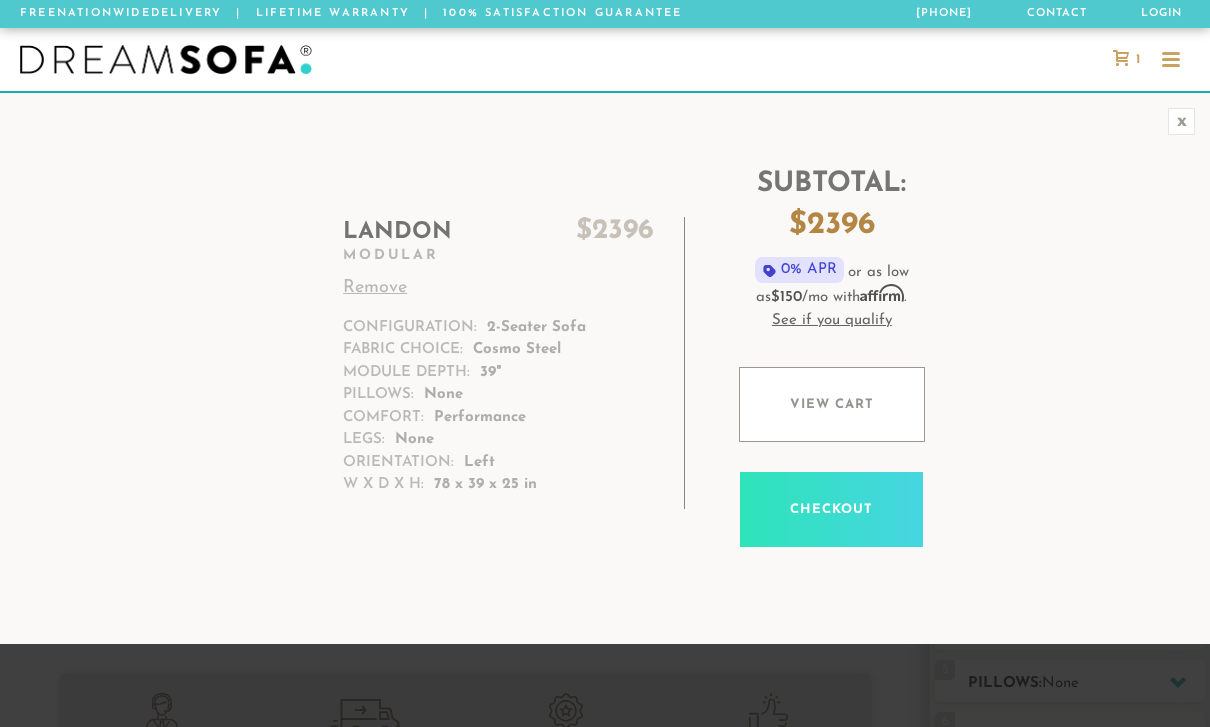 click on "Checkout" at bounding box center [831, 509] 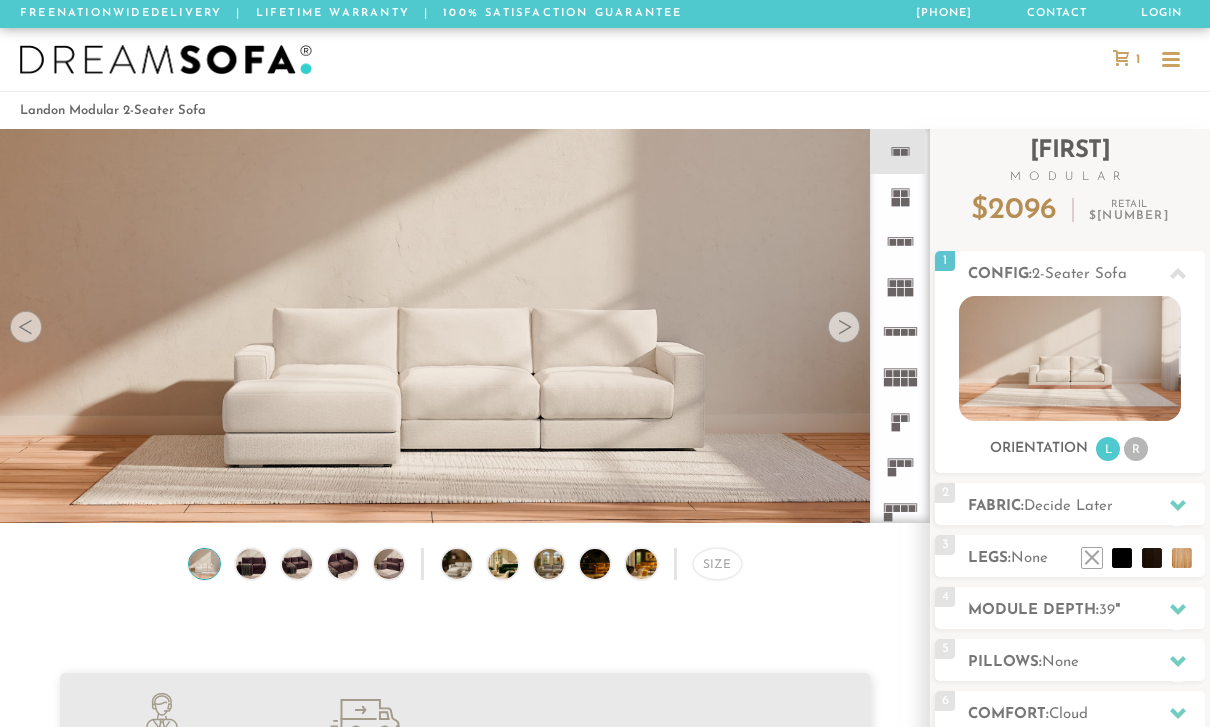 scroll, scrollTop: 114, scrollLeft: 0, axis: vertical 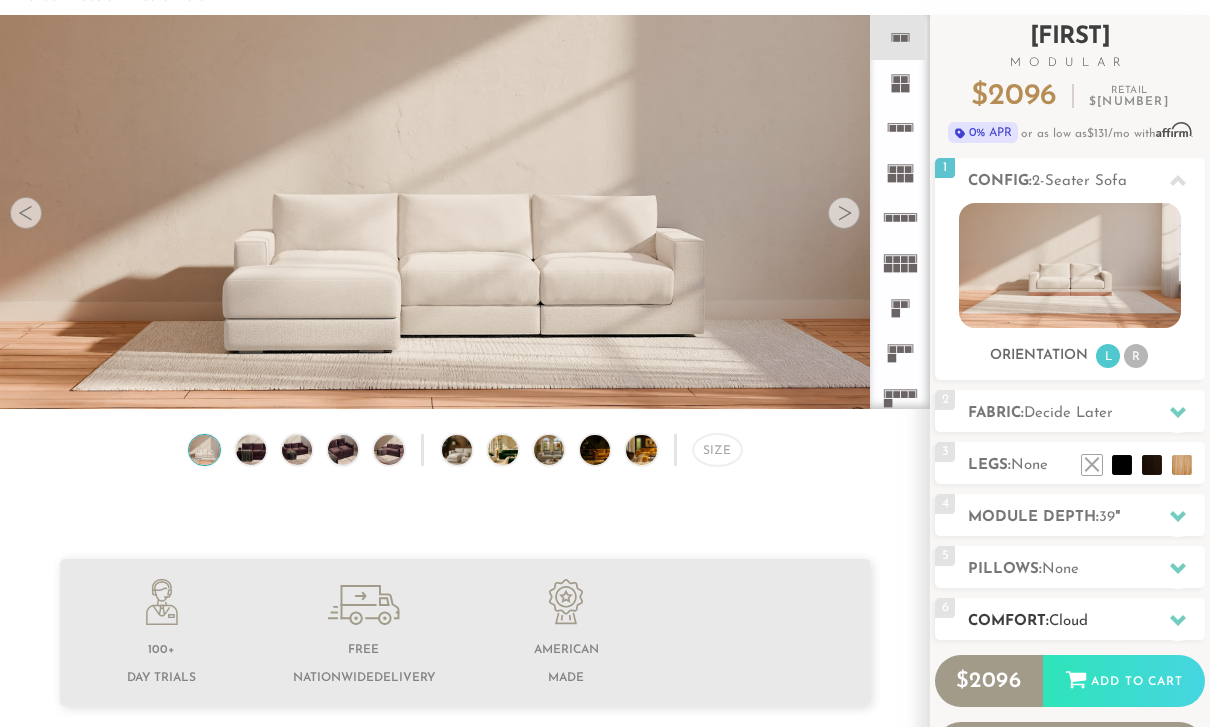 click on "6
Comfort:  the  Cloud
soft" at bounding box center (1070, 619) 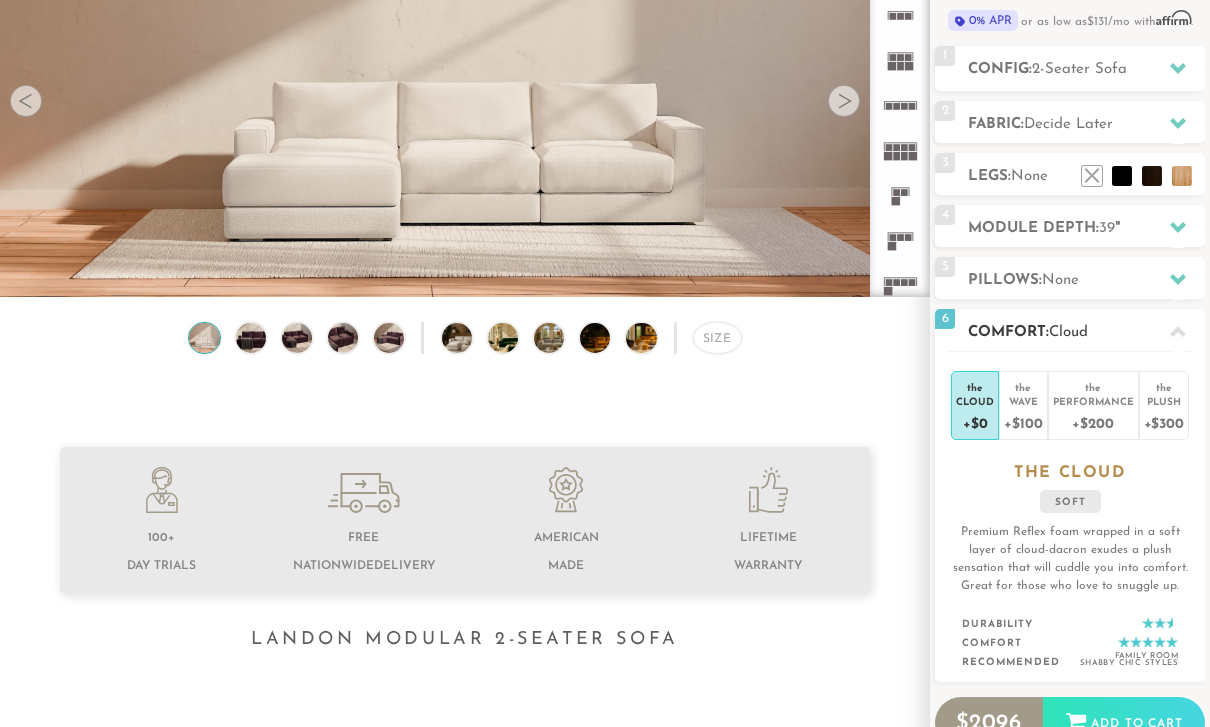 scroll, scrollTop: 226, scrollLeft: 0, axis: vertical 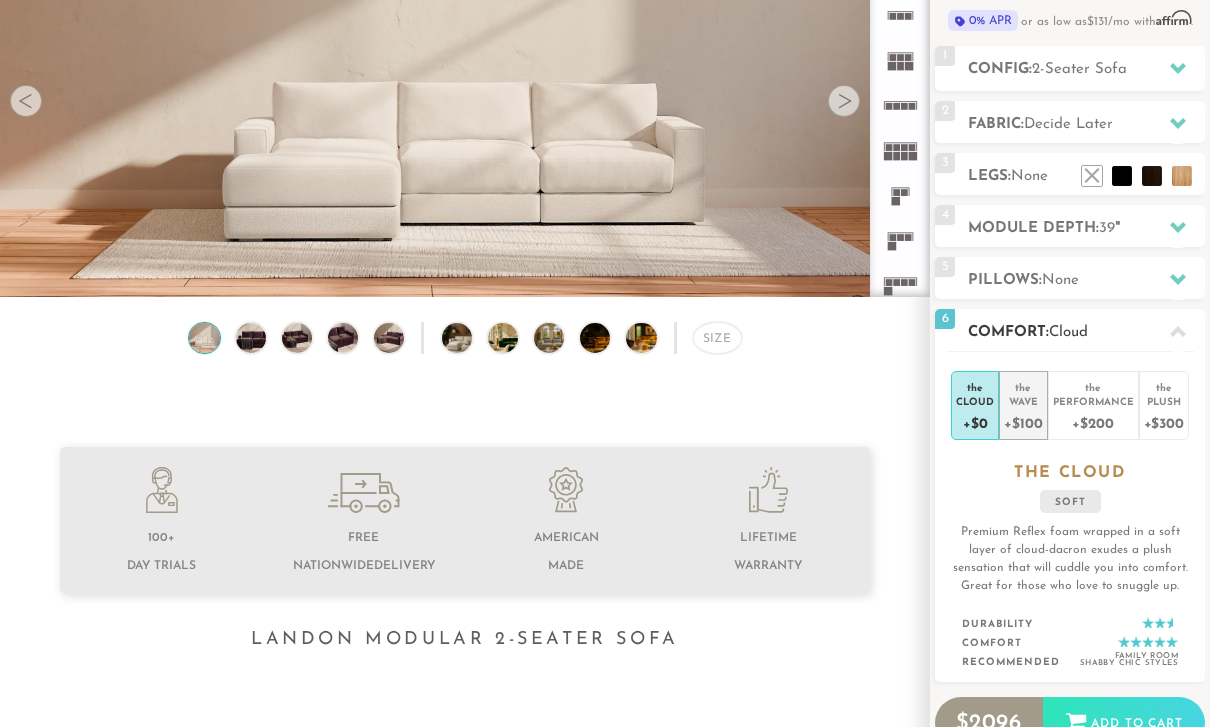 click on "Wave" at bounding box center [1023, 401] 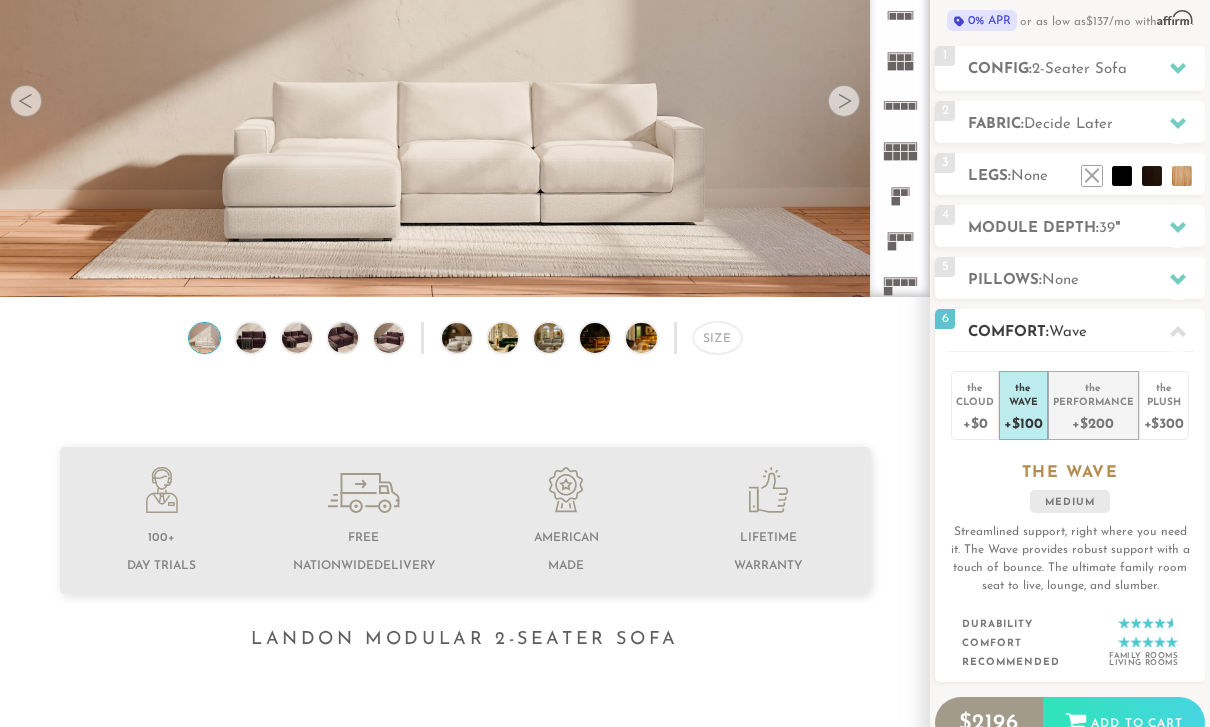 click on "+$200" at bounding box center [1093, 422] 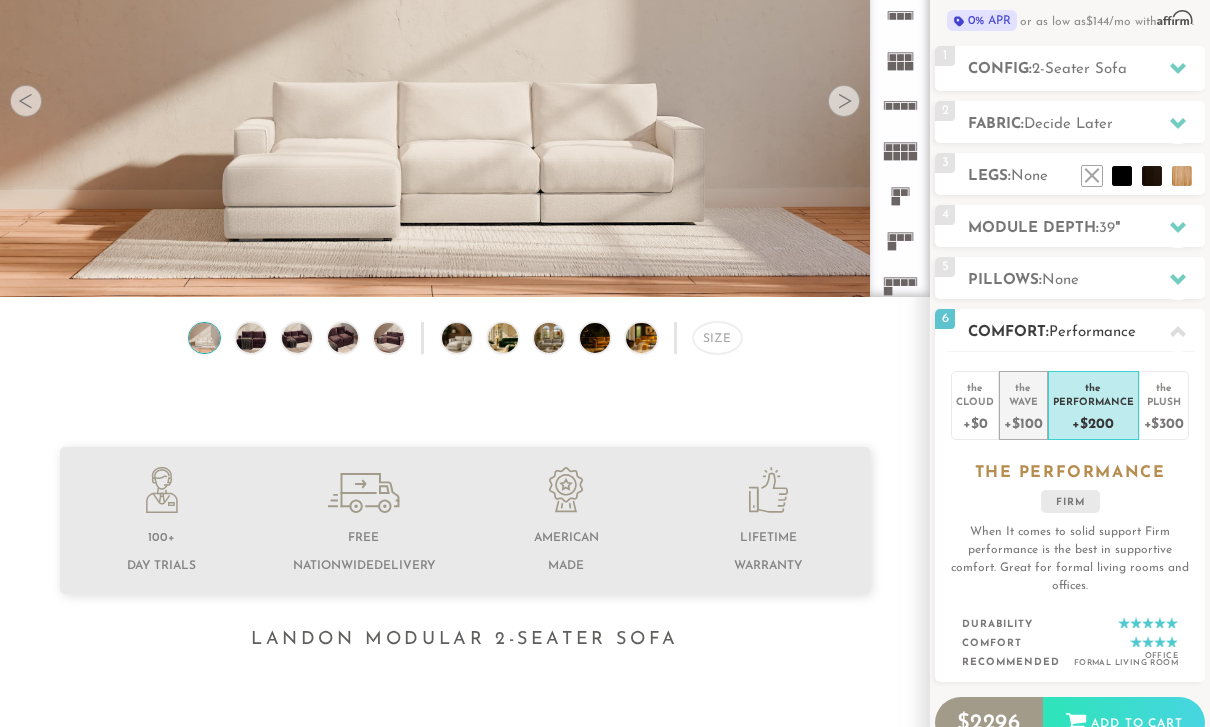 click on "Wave" at bounding box center (1023, 401) 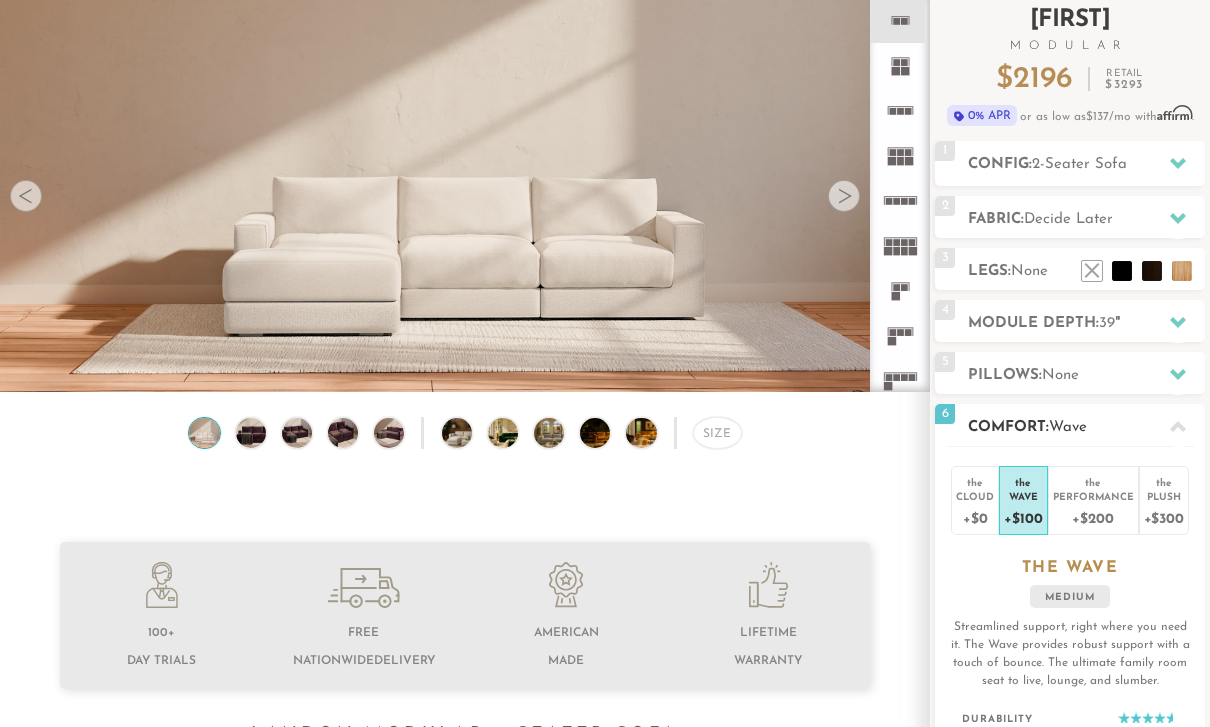 scroll, scrollTop: 130, scrollLeft: 0, axis: vertical 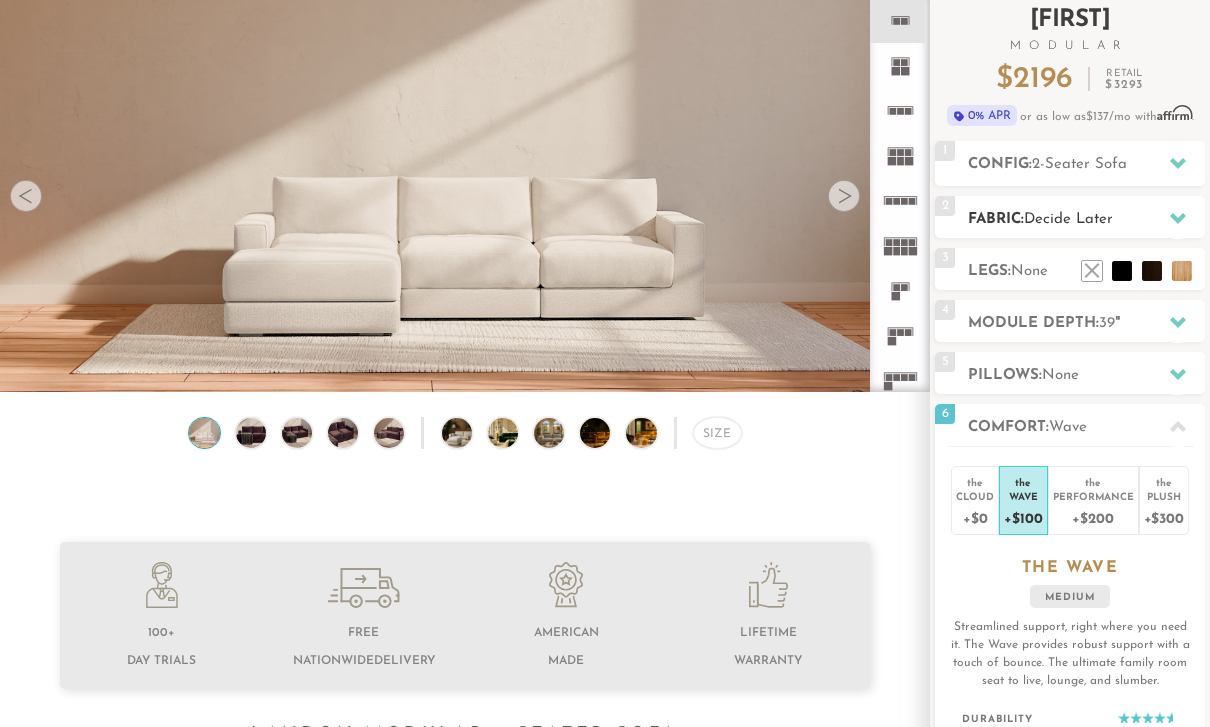 click on "Fabric:  Decide Later" at bounding box center [1086, 220] 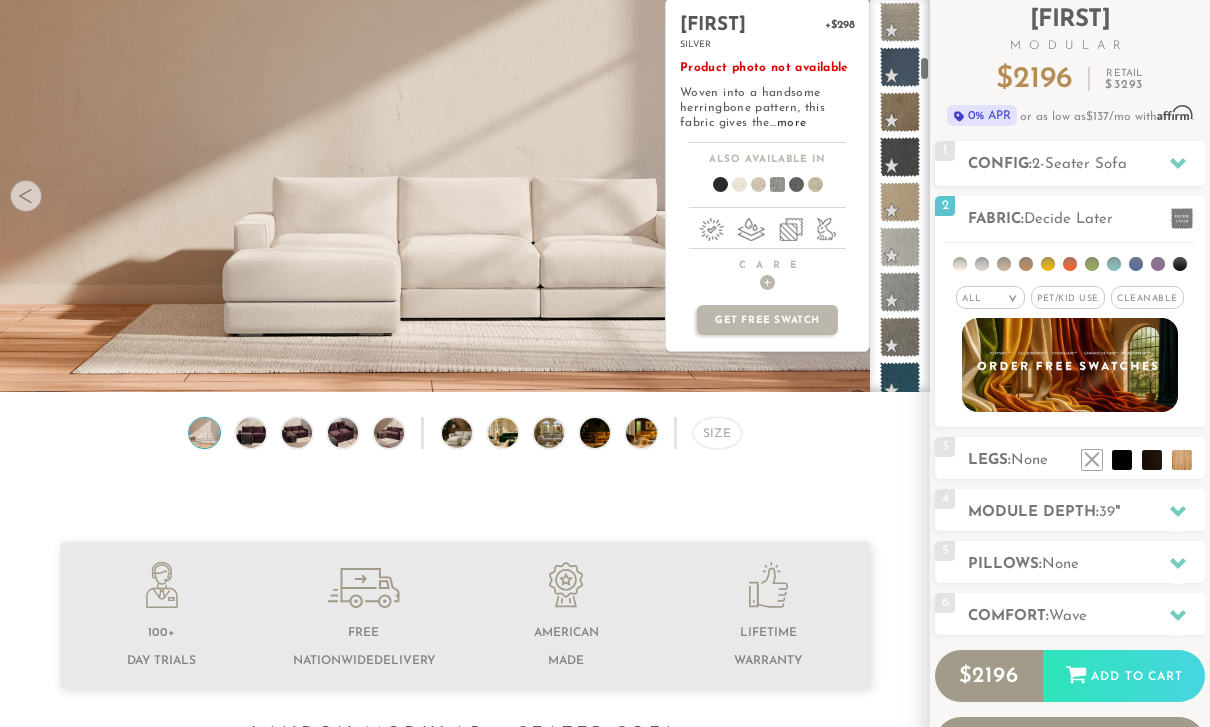 scroll, scrollTop: 1499, scrollLeft: 0, axis: vertical 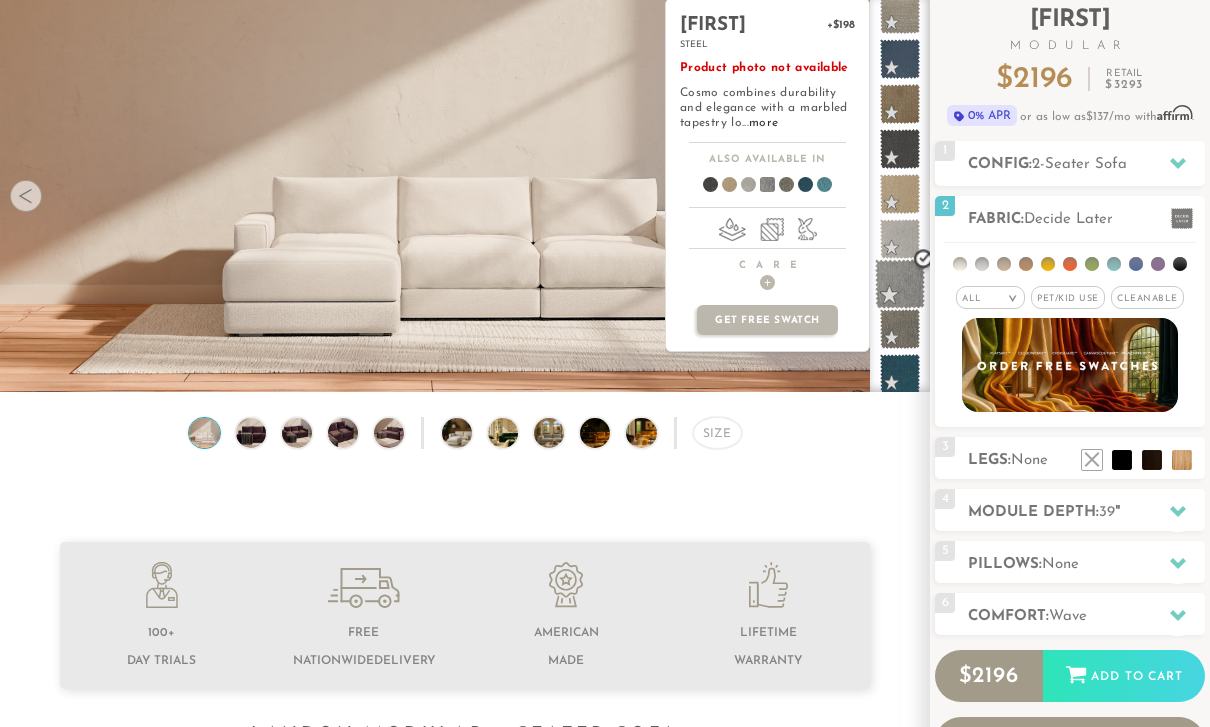 click at bounding box center [900, 284] 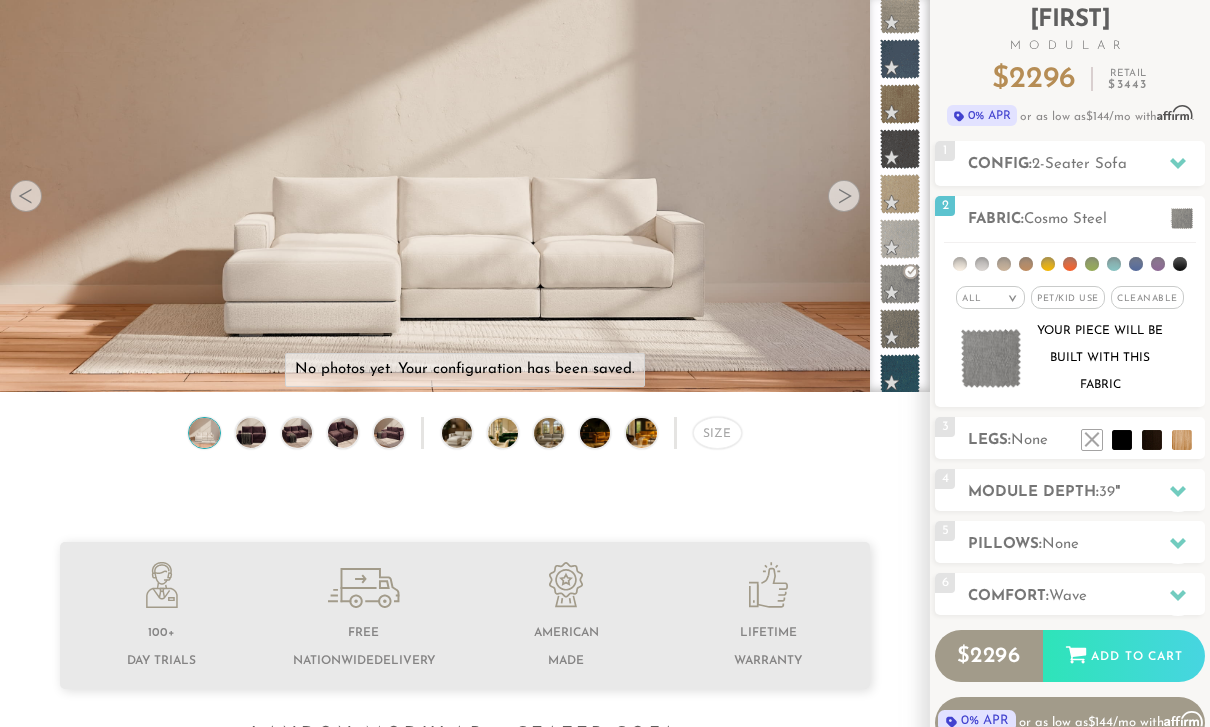 click on "855-375-3275
Free Nationwide Delivery
Lifetime Warranty
100% Satisfaction Guarantee
Free  Nationwide  Delivery  |  Lifetime Warranty  |  100% Satisfaction Guarantee
855-375-3275
Contact
Login
Sofas
Sectionals
Chairs
Beds
Reviews Sofas
Sofas" at bounding box center (605, 10532) 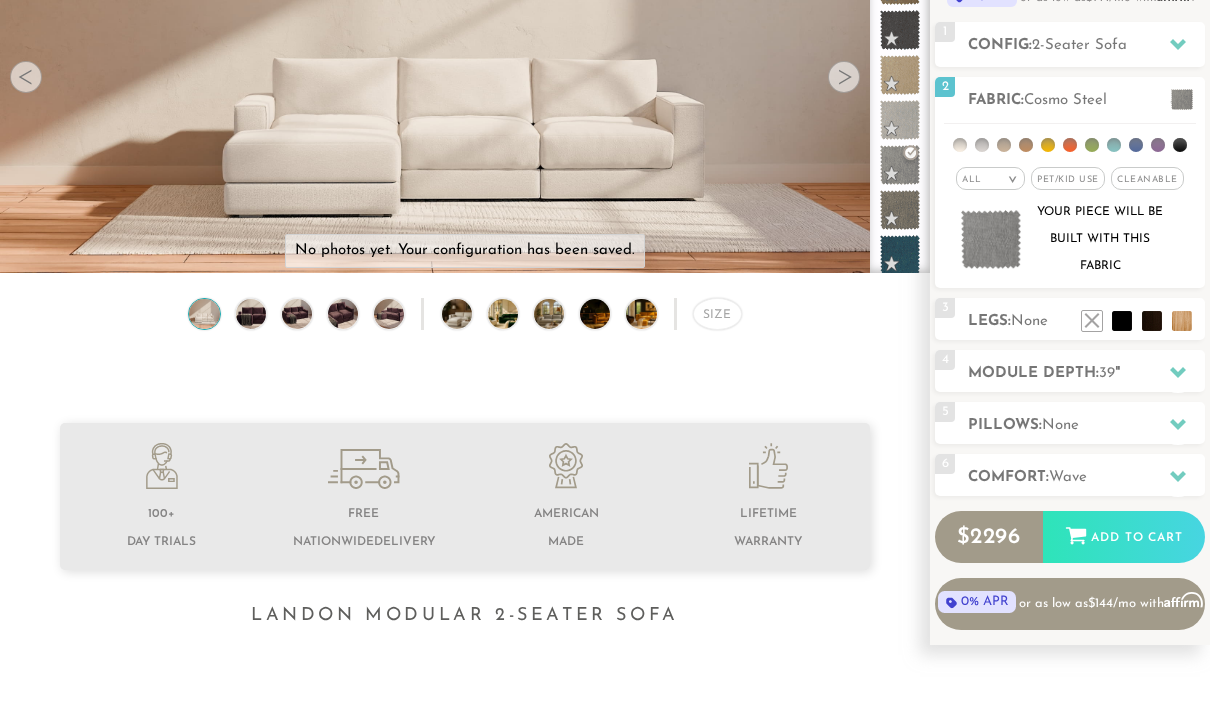 scroll, scrollTop: 250, scrollLeft: 0, axis: vertical 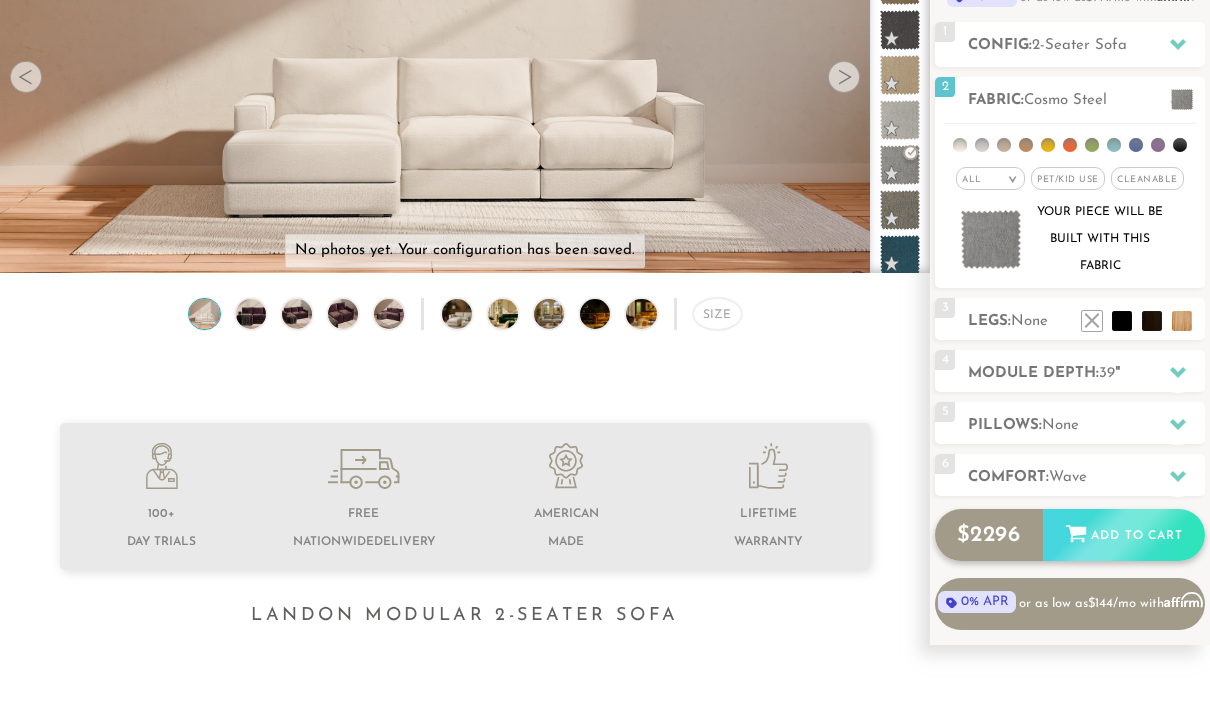 click on "Add to Cart" at bounding box center [1124, 536] 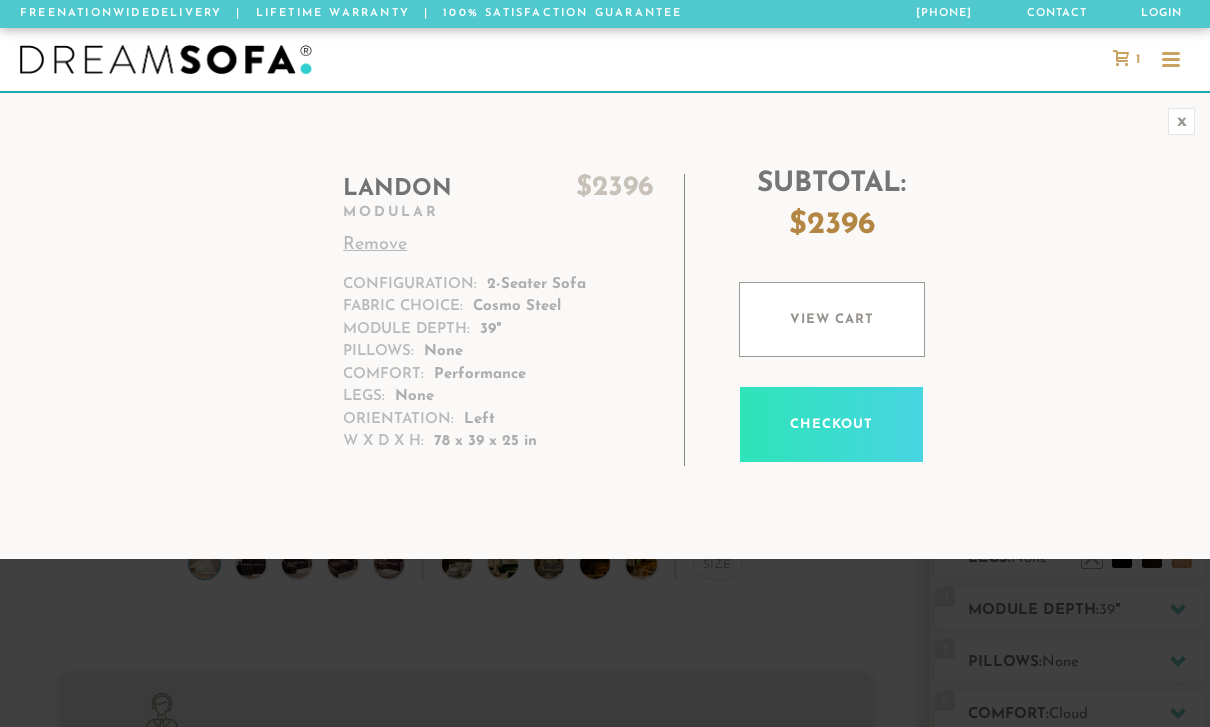 scroll, scrollTop: 0, scrollLeft: 0, axis: both 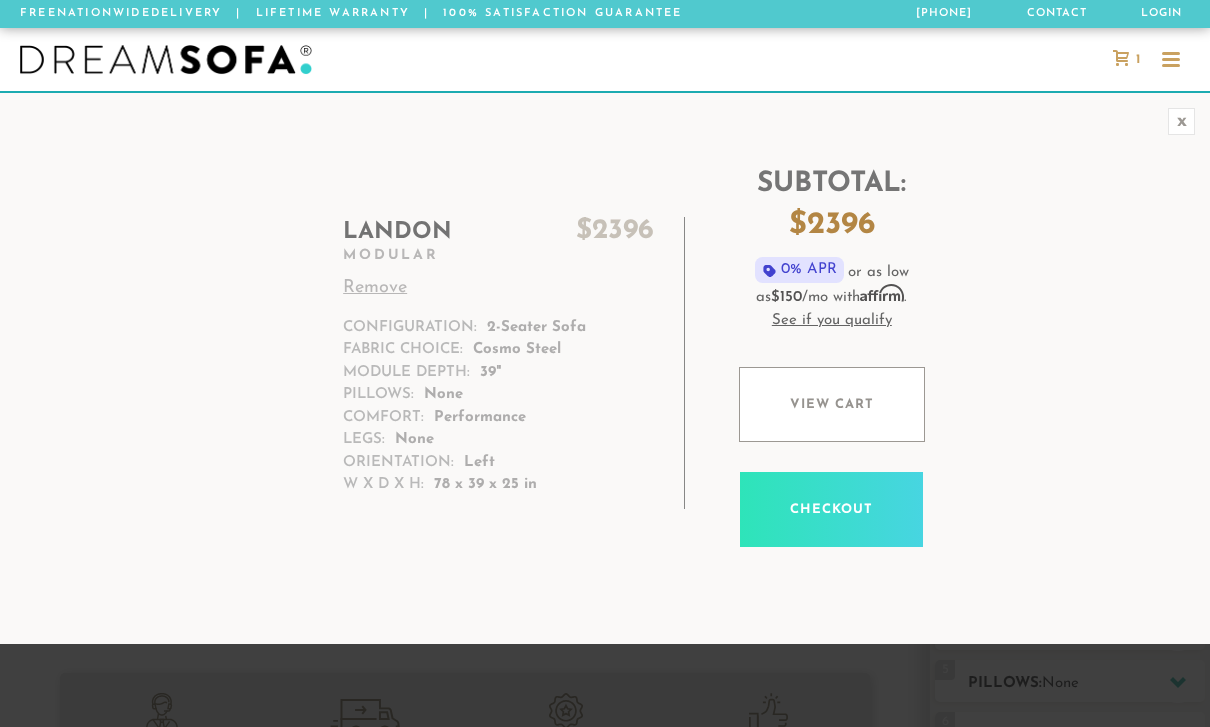 click at bounding box center (166, 60) 